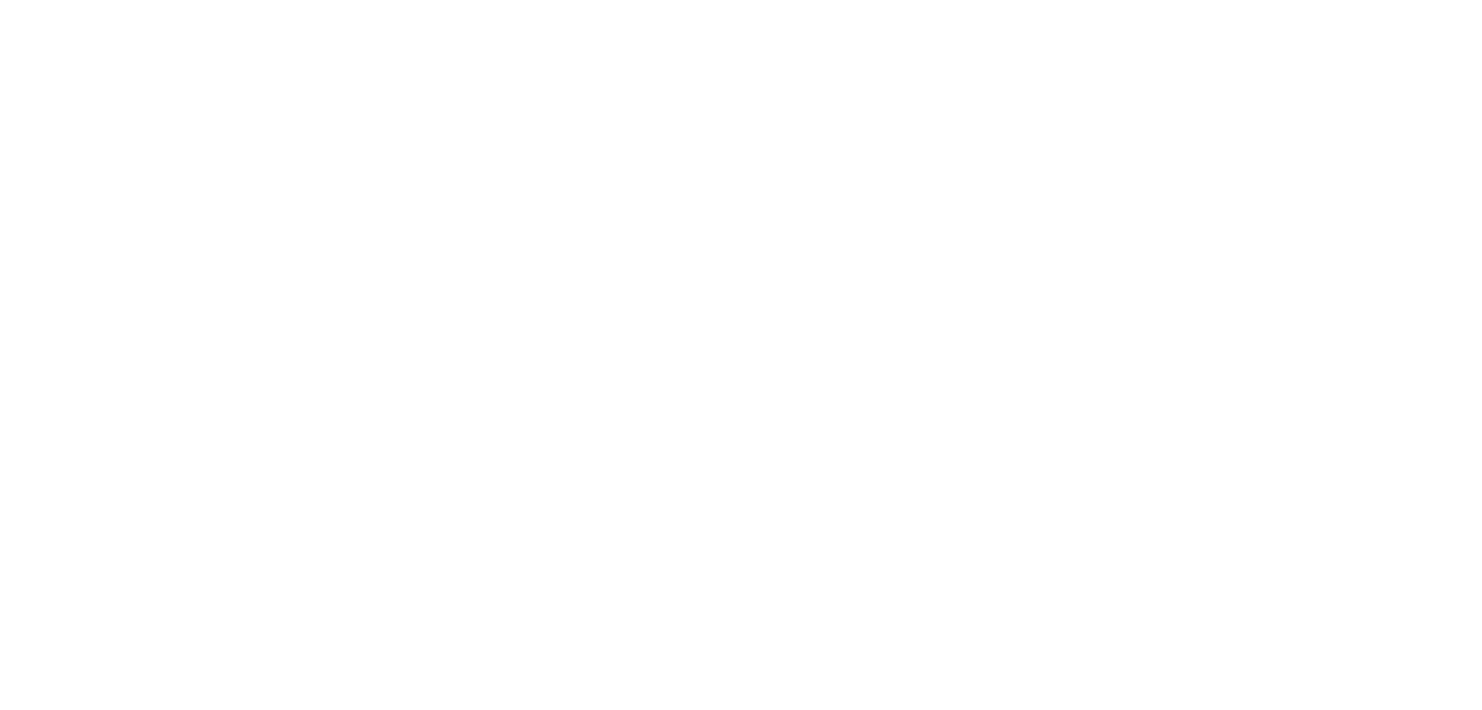 scroll, scrollTop: 0, scrollLeft: 0, axis: both 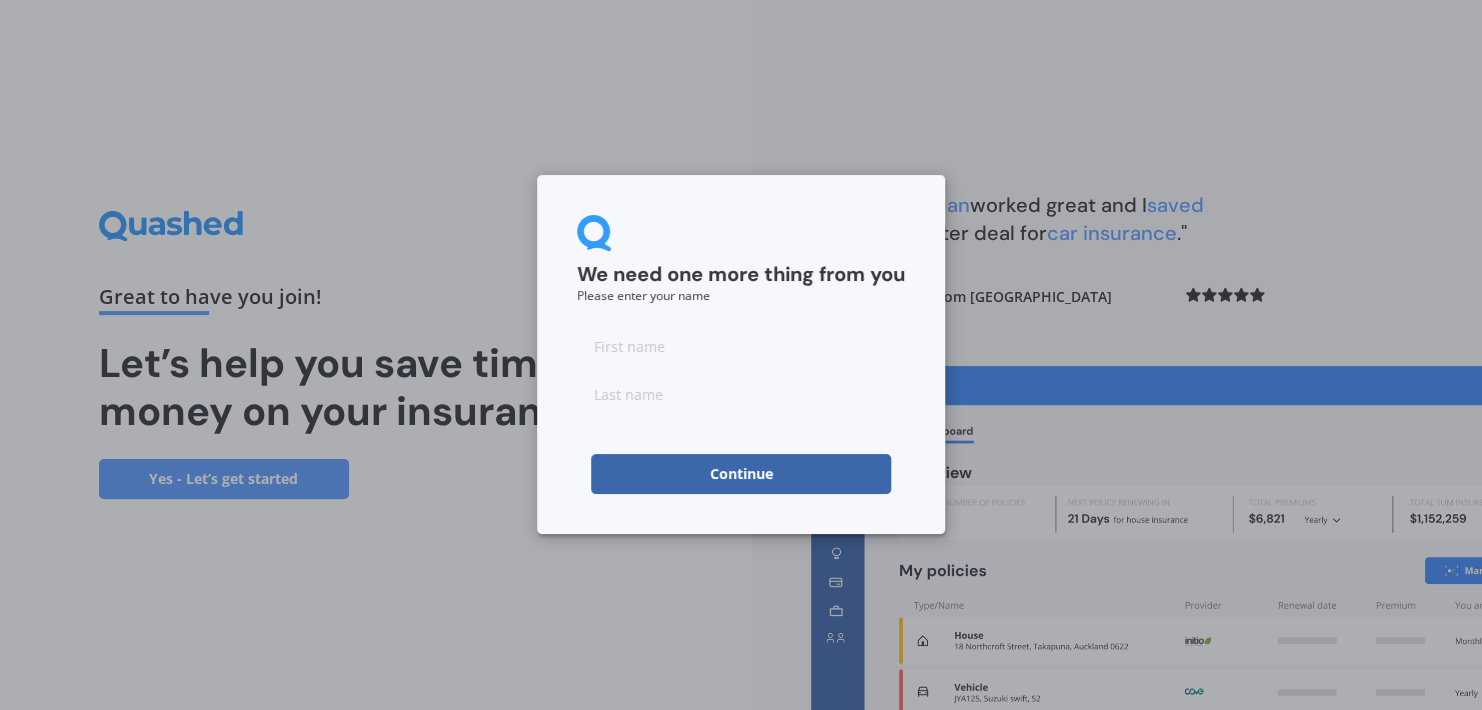 click at bounding box center (741, 346) 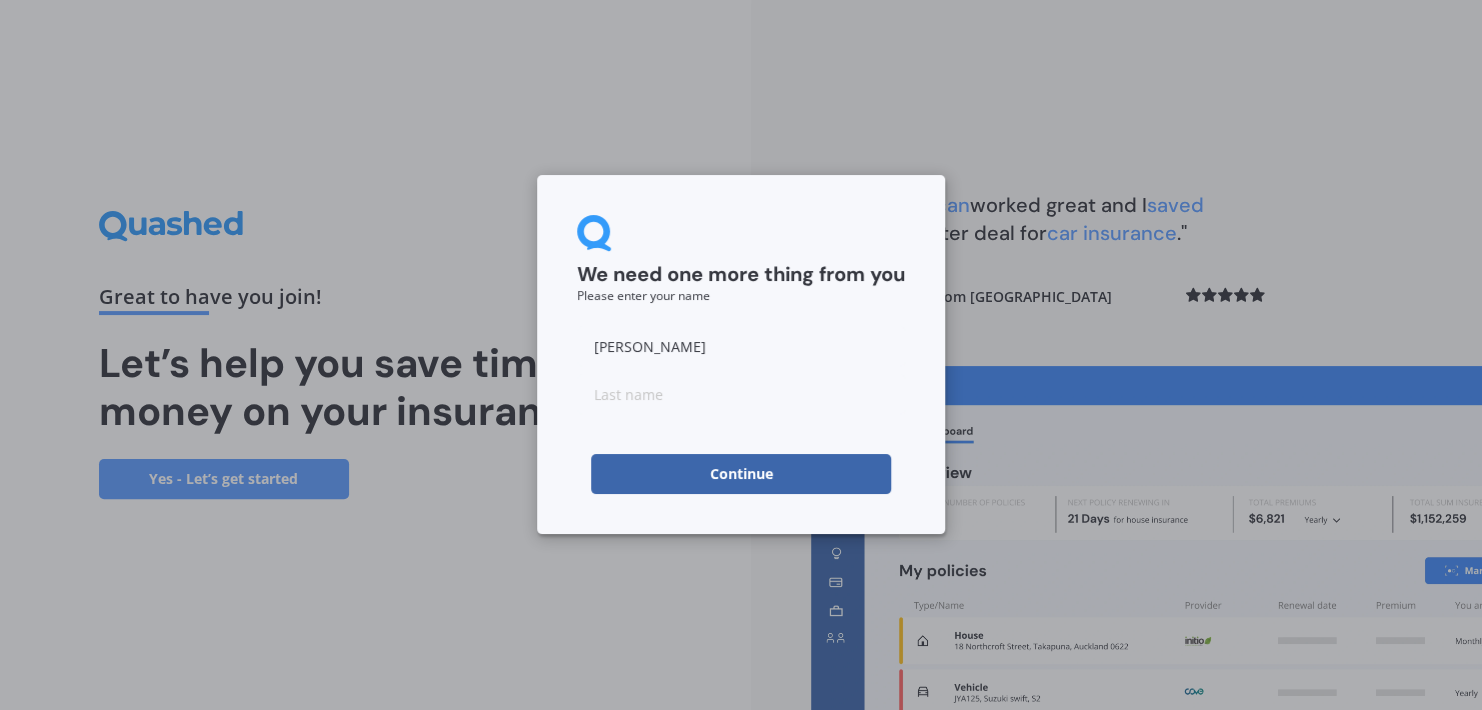 type on "[PERSON_NAME]" 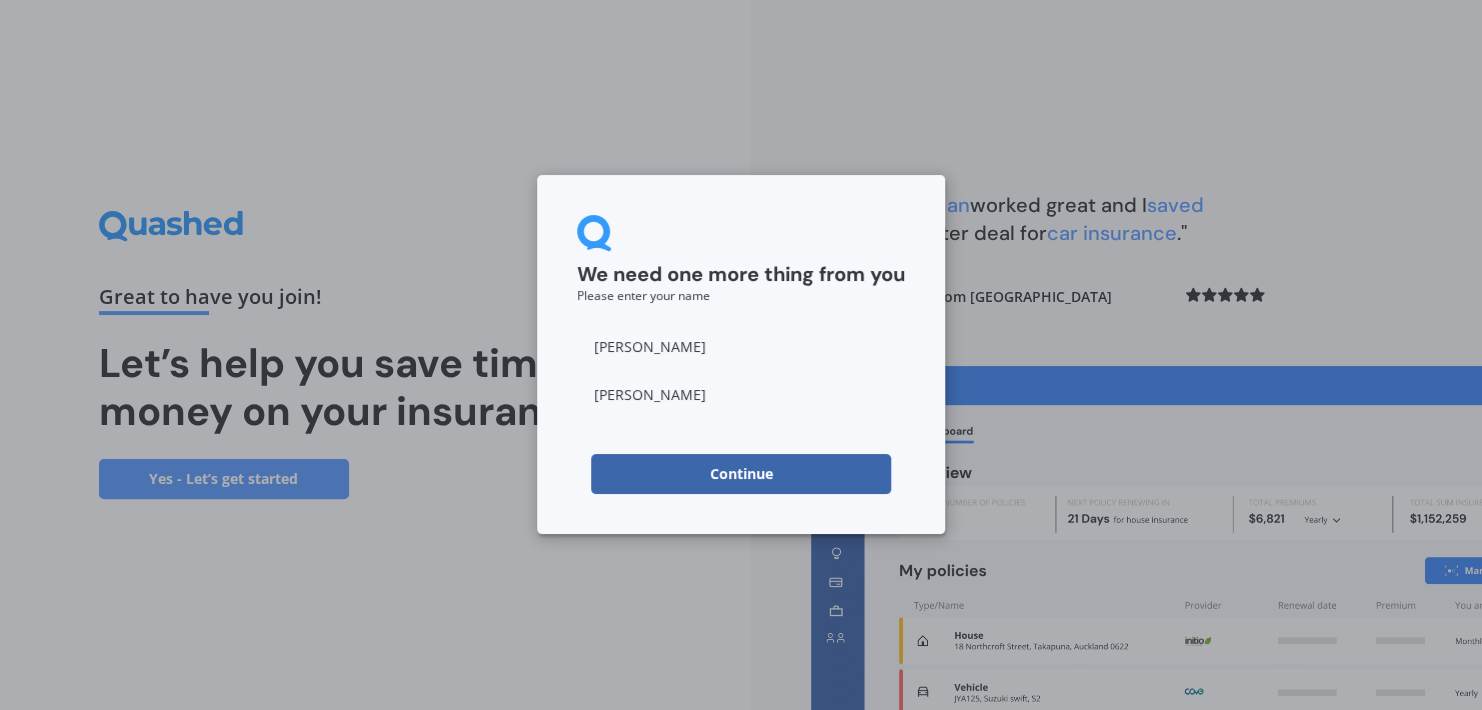 click on "Continue" at bounding box center (741, 474) 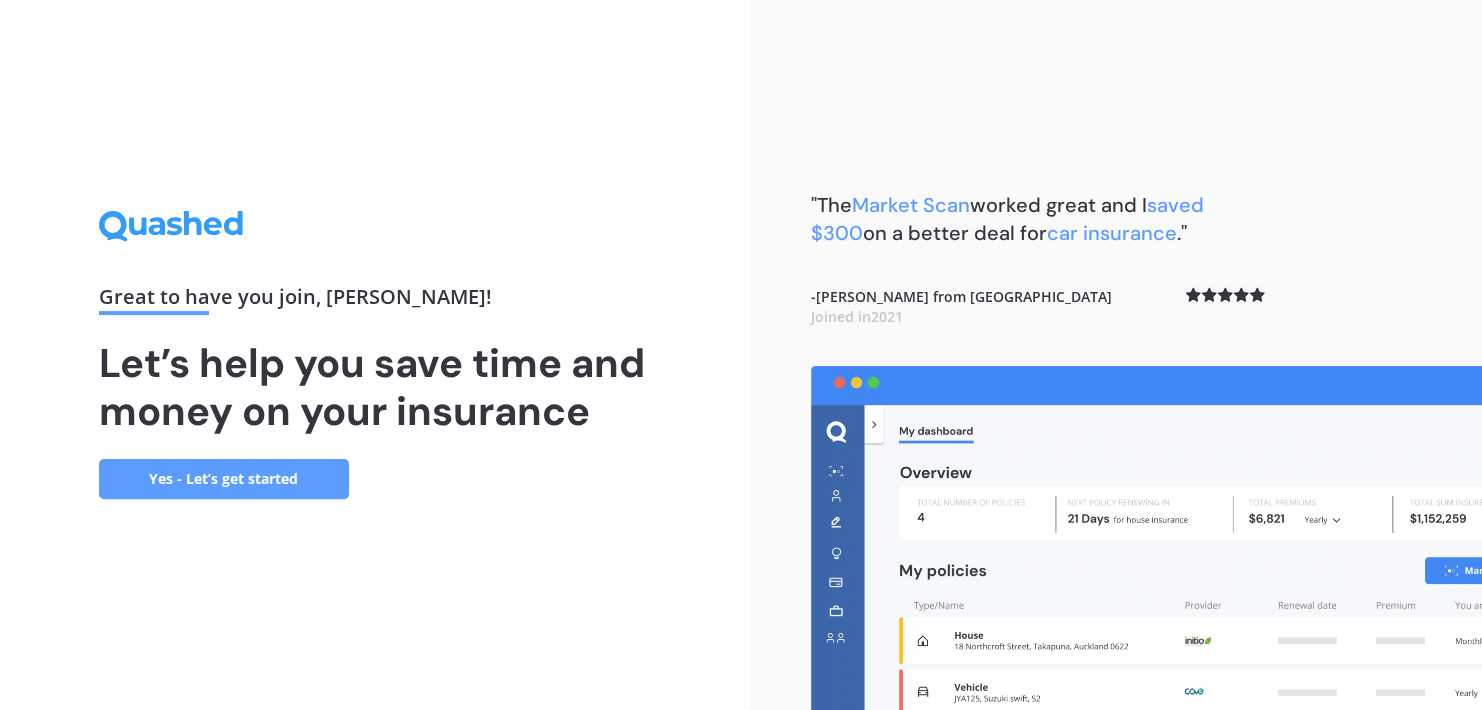 click on "Yes - Let’s get started" at bounding box center (224, 479) 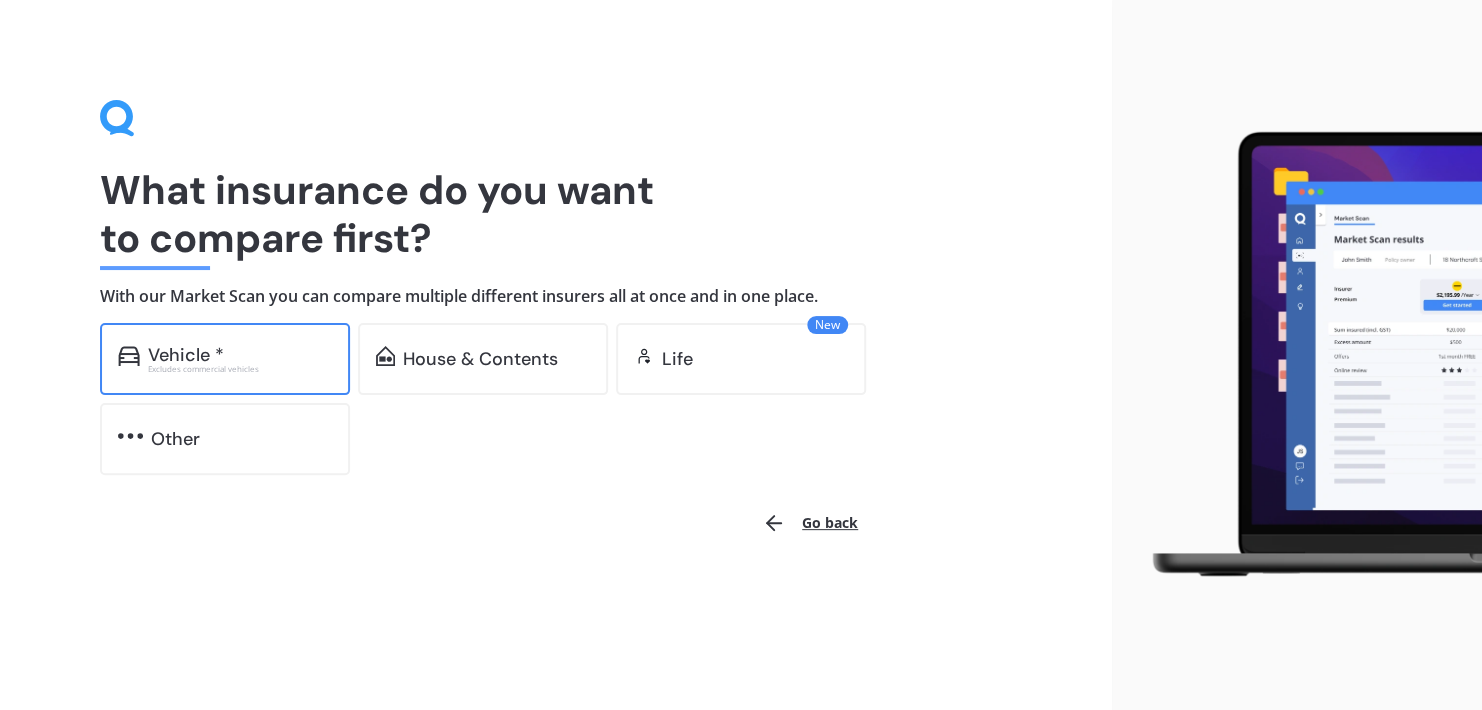 click on "Vehicle *" at bounding box center (240, 355) 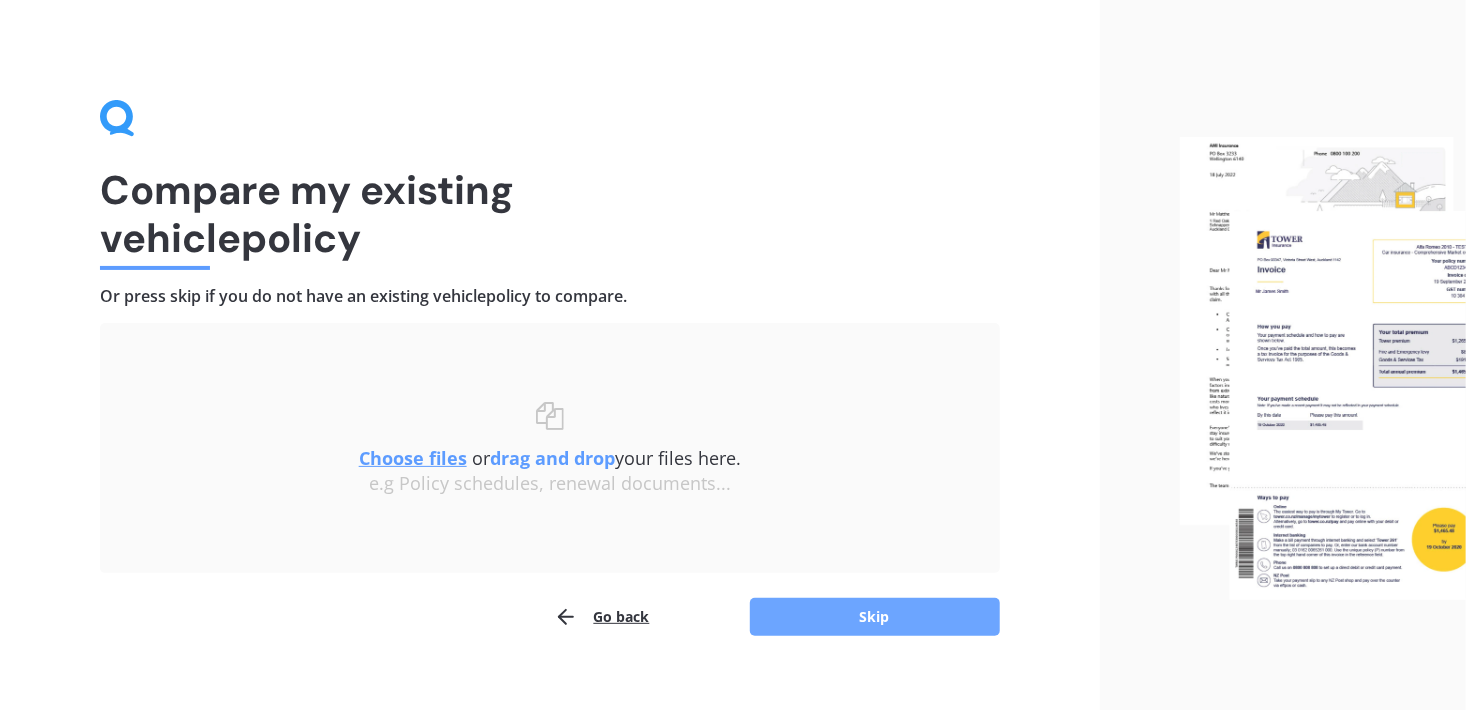 click on "Skip" at bounding box center [875, 617] 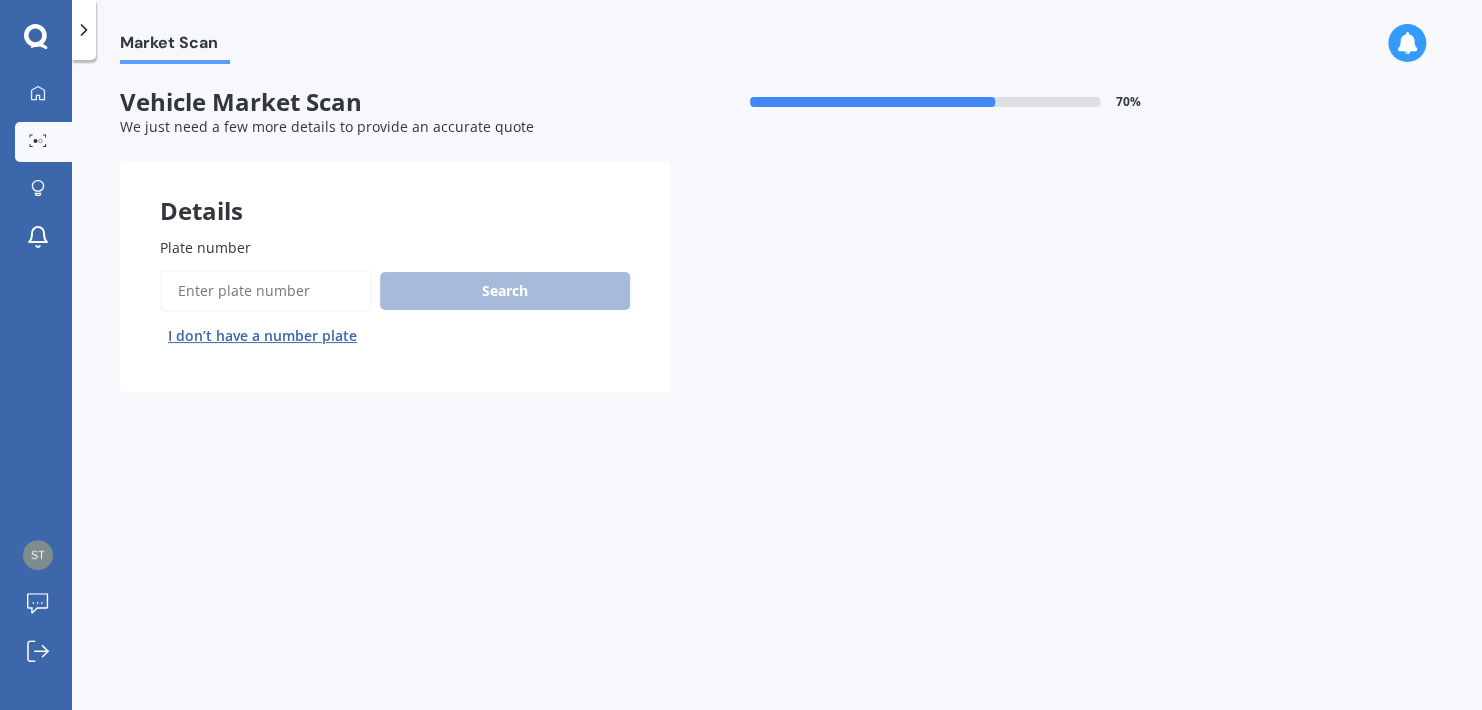 click on "Plate number" at bounding box center (205, 247) 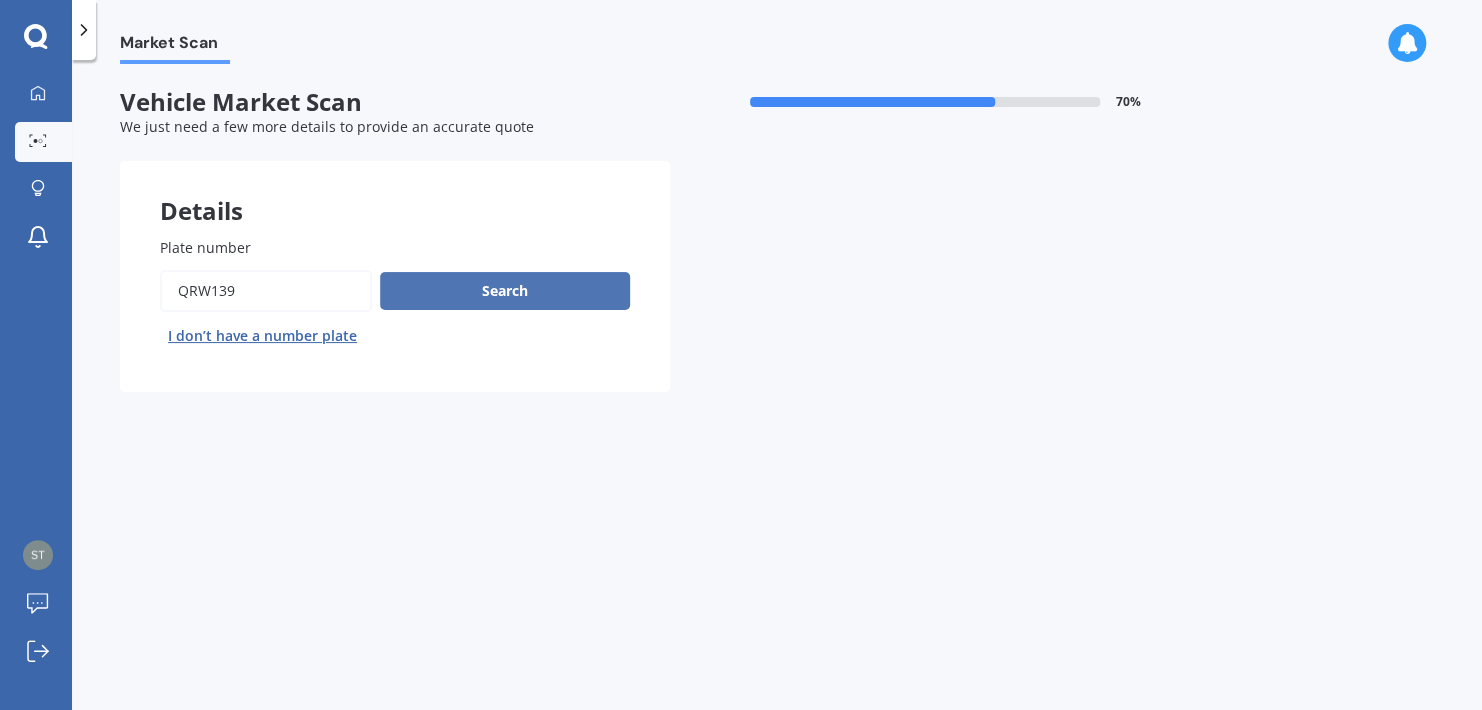 type on "QRW139" 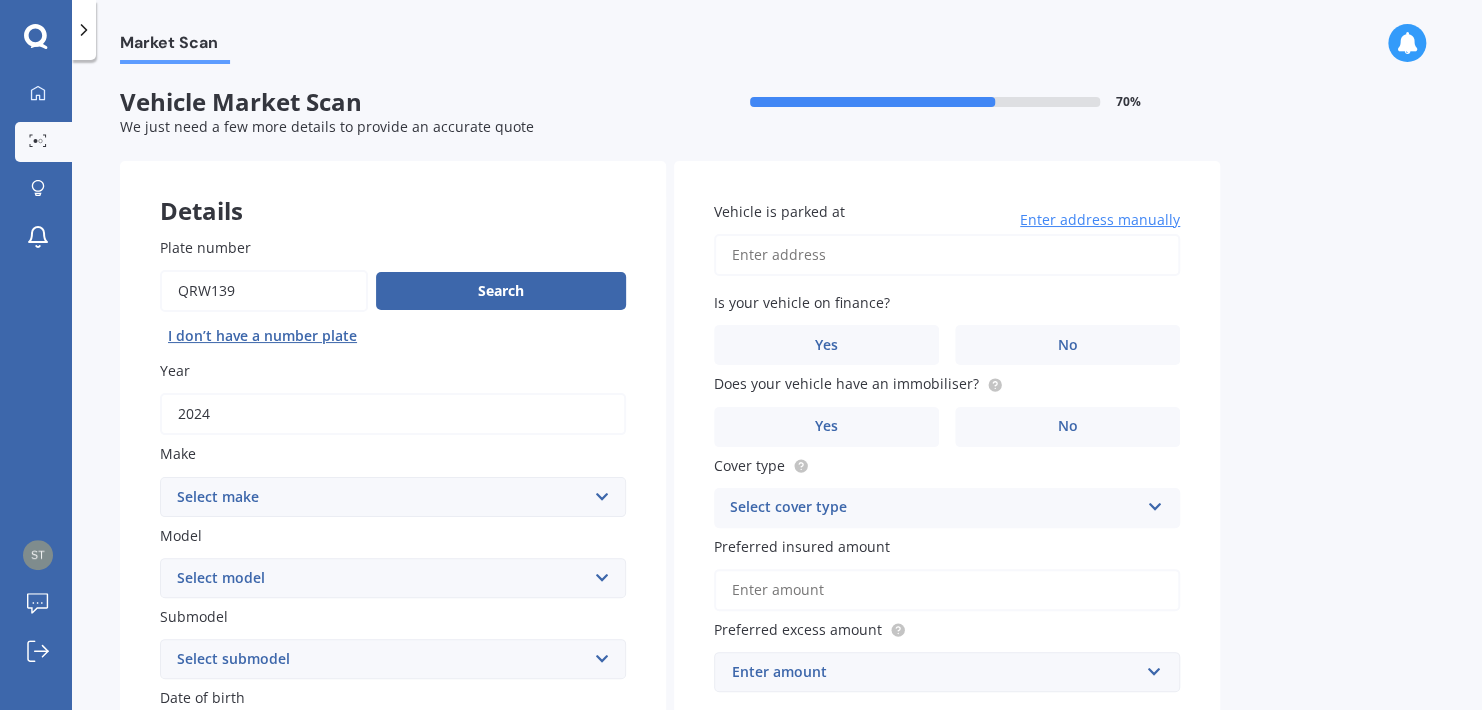scroll, scrollTop: 100, scrollLeft: 0, axis: vertical 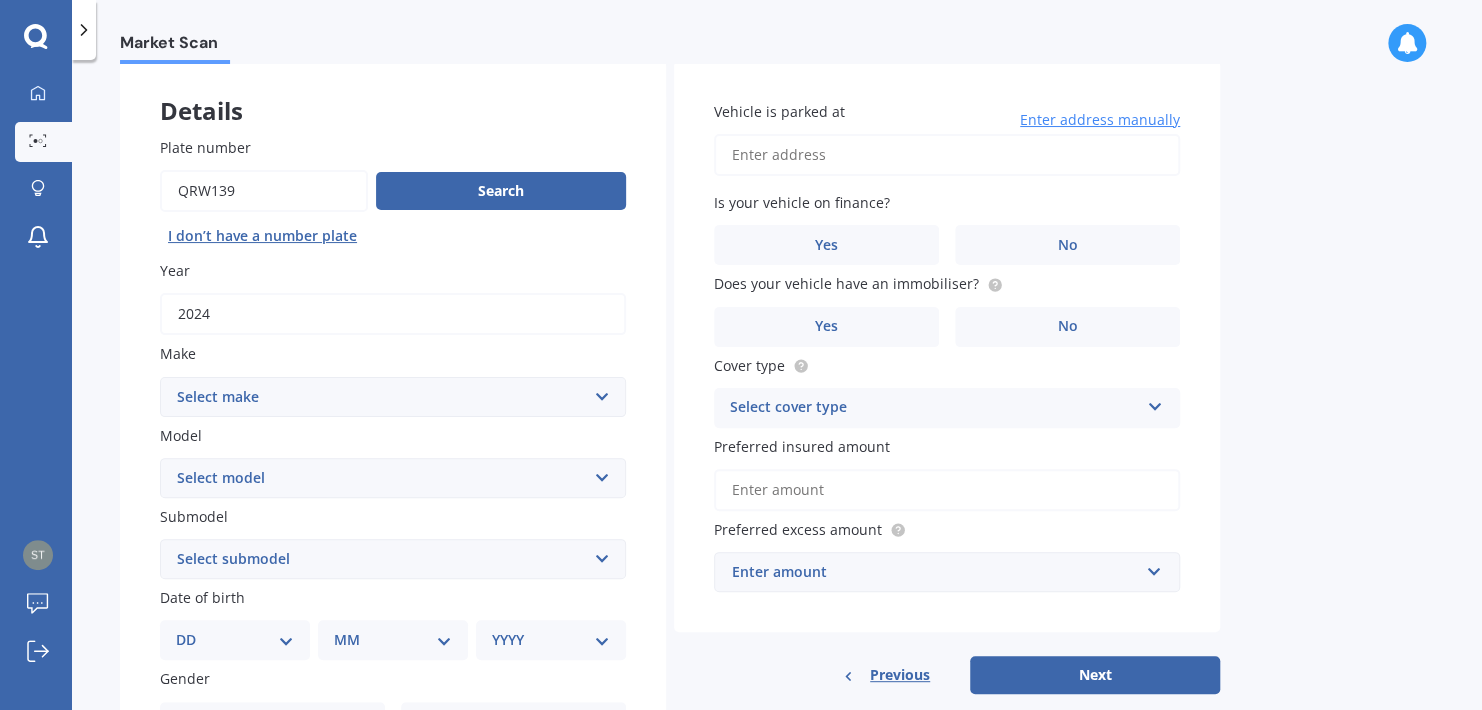 click on "Select make AC ALFA ROMEO ASTON [PERSON_NAME] AUDI AUSTIN BEDFORD Bentley BMW BYD CADILLAC CAN-AM CHERY CHEVROLET CHRYSLER Citroen CRUISEAIR CUPRA DAEWOO DAIHATSU DAIMLER DAMON DIAHATSU DODGE EXOCET FACTORY FIVE FERRARI FIAT Fiord FLEETWOOD FORD FOTON FRASER GEELY GENESIS GEORGIE BOY GMC GREAT WALL GWM [PERSON_NAME] HINO [PERSON_NAME] HOLIDAY RAMBLER HONDA HUMMER HYUNDAI INFINITI ISUZU IVECO JAC JAECOO JAGUAR JEEP KGM KIA LADA LAMBORGHINI LANCIA LANDROVER LDV LEXUS LINCOLN LOTUS LUNAR M.G M.G. MAHINDRA MASERATI MAZDA MCLAREN MERCEDES AMG Mercedes Benz MERCEDES-AMG MERCURY MINI MITSUBISHI [PERSON_NAME] NEWMAR NISSAN OMODA OPEL OXFORD PEUGEOT Plymouth Polestar PONTIAC PORSCHE PROTON RAM Range Rover Rayne RENAULT ROLLS ROYCE ROVER SAAB SATURN SEAT SHELBY SKODA SMART SSANGYONG SUBARU SUZUKI TATA TESLA TIFFIN Toyota TRIUMPH TVR Vauxhall VOLKSWAGEN VOLVO WESTFIELD WINNEBAGO ZX" at bounding box center (393, 397) 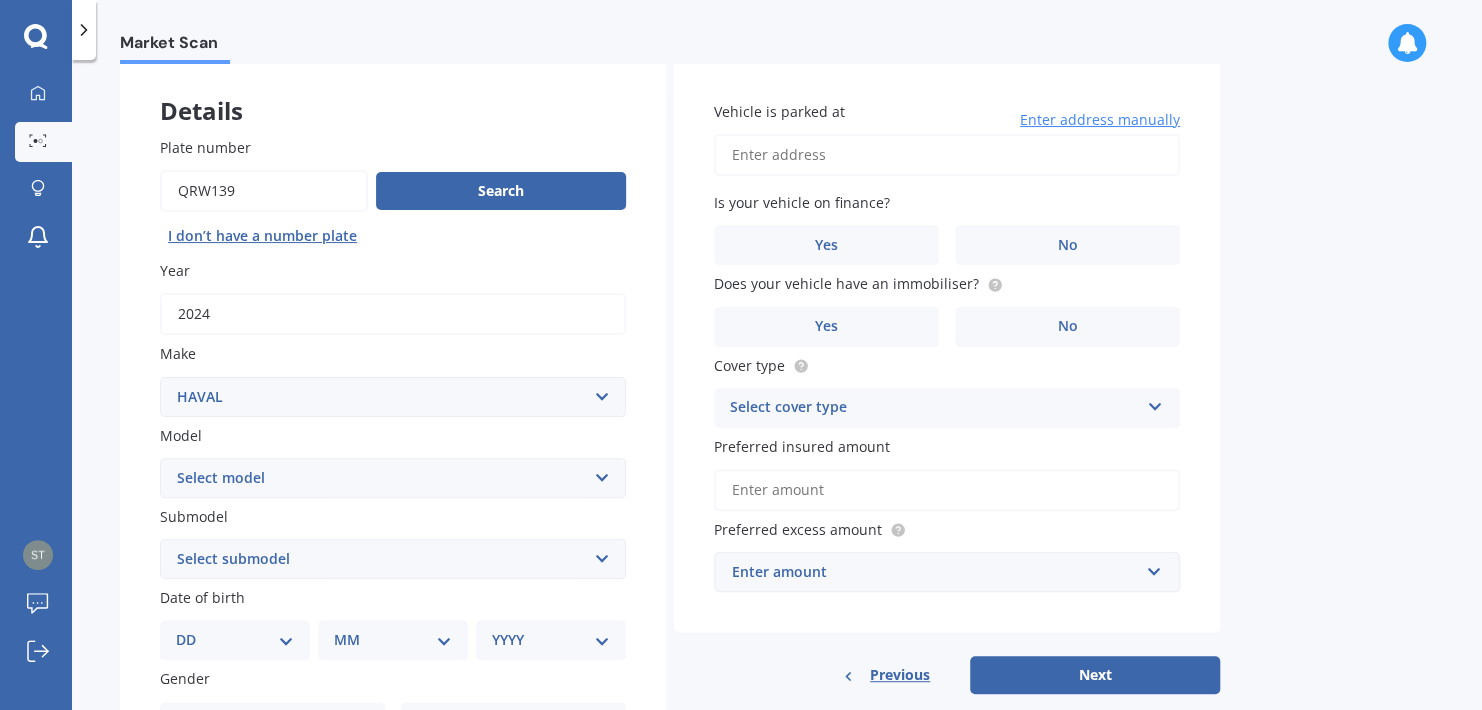 click on "Select make AC ALFA ROMEO ASTON [PERSON_NAME] AUDI AUSTIN BEDFORD Bentley BMW BYD CADILLAC CAN-AM CHERY CHEVROLET CHRYSLER Citroen CRUISEAIR CUPRA DAEWOO DAIHATSU DAIMLER DAMON DIAHATSU DODGE EXOCET FACTORY FIVE FERRARI FIAT Fiord FLEETWOOD FORD FOTON FRASER GEELY GENESIS GEORGIE BOY GMC GREAT WALL GWM [PERSON_NAME] HINO [PERSON_NAME] HOLIDAY RAMBLER HONDA HUMMER HYUNDAI INFINITI ISUZU IVECO JAC JAECOO JAGUAR JEEP KGM KIA LADA LAMBORGHINI LANCIA LANDROVER LDV LEXUS LINCOLN LOTUS LUNAR M.G M.G. MAHINDRA MASERATI MAZDA MCLAREN MERCEDES AMG Mercedes Benz MERCEDES-AMG MERCURY MINI MITSUBISHI [PERSON_NAME] NEWMAR NISSAN OMODA OPEL OXFORD PEUGEOT Plymouth Polestar PONTIAC PORSCHE PROTON RAM Range Rover Rayne RENAULT ROLLS ROYCE ROVER SAAB SATURN SEAT SHELBY SKODA SMART SSANGYONG SUBARU SUZUKI TATA TESLA TIFFIN Toyota TRIUMPH TVR Vauxhall VOLKSWAGEN VOLVO WESTFIELD WINNEBAGO ZX" at bounding box center [393, 397] 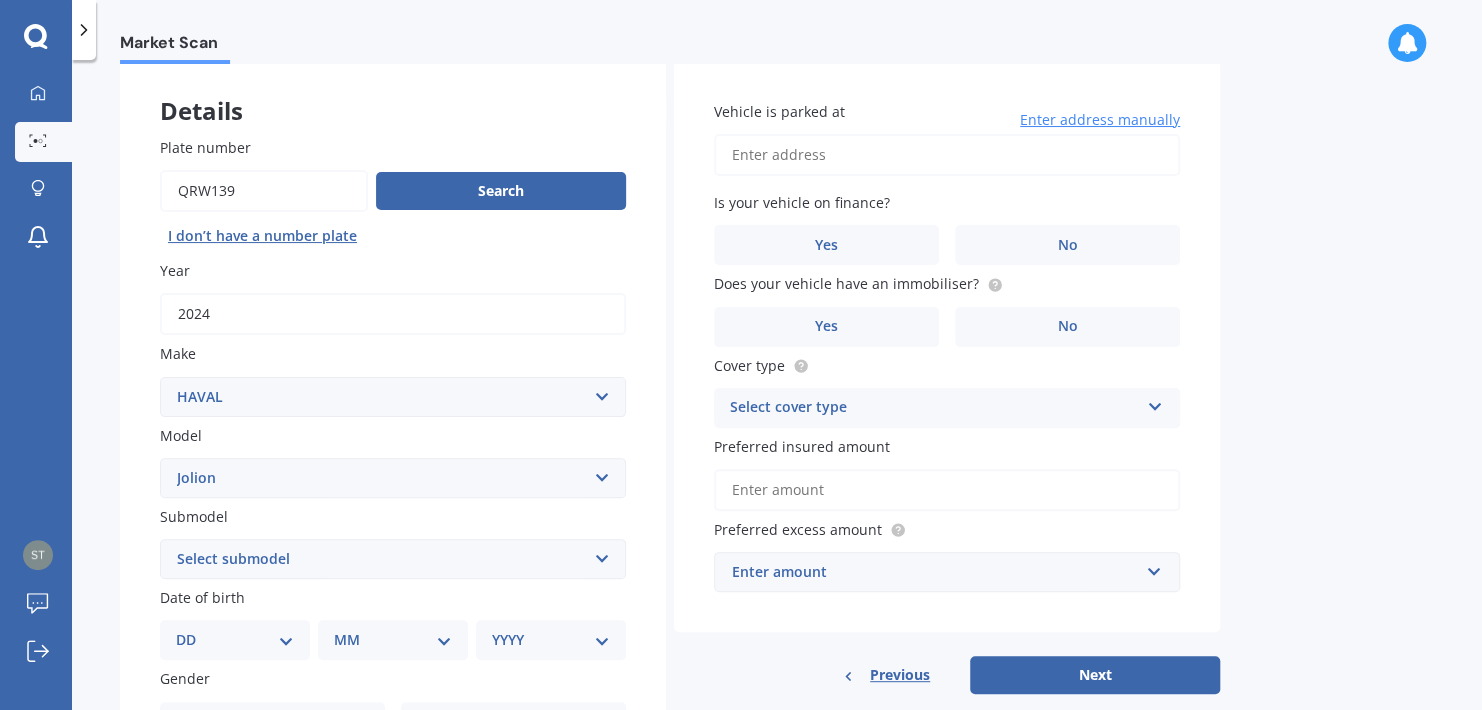 click on "Select model H2 H6 H9 Jolion" at bounding box center [393, 478] 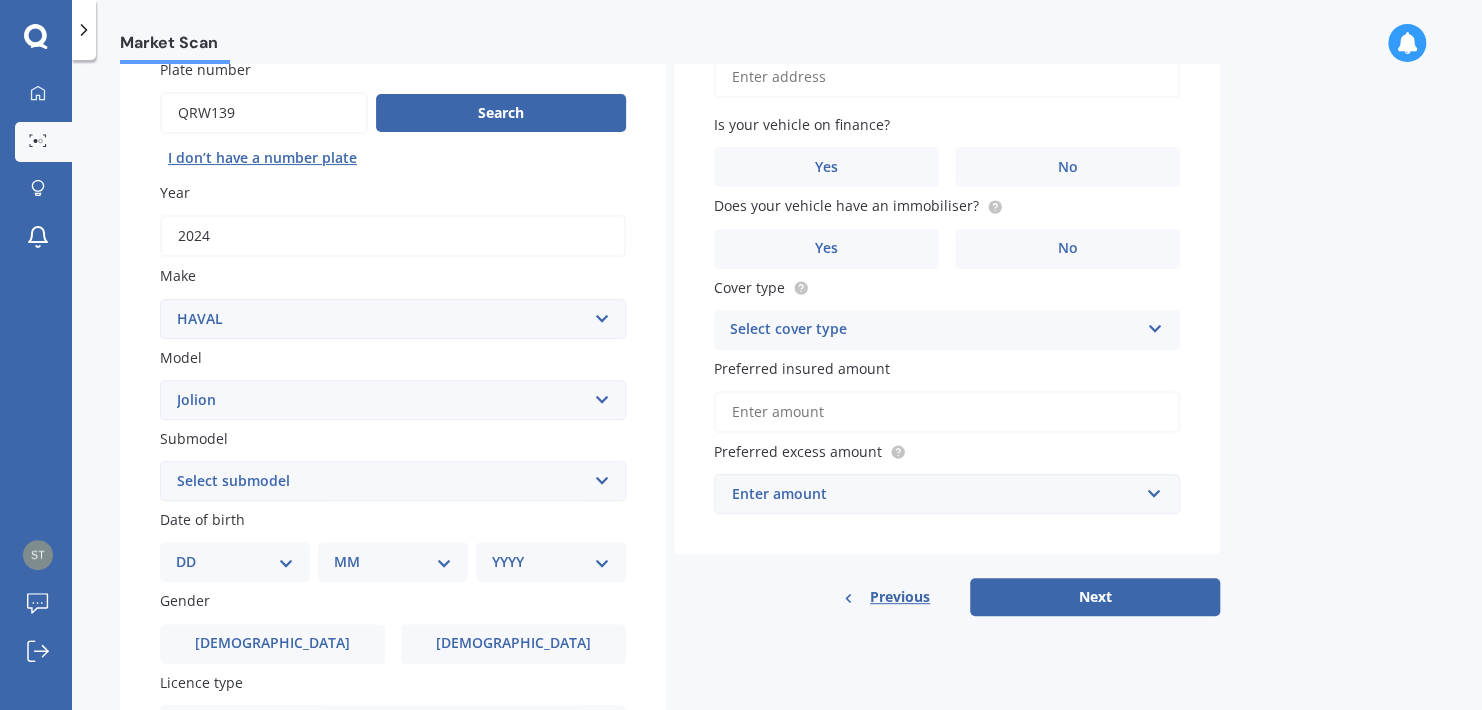 scroll, scrollTop: 300, scrollLeft: 0, axis: vertical 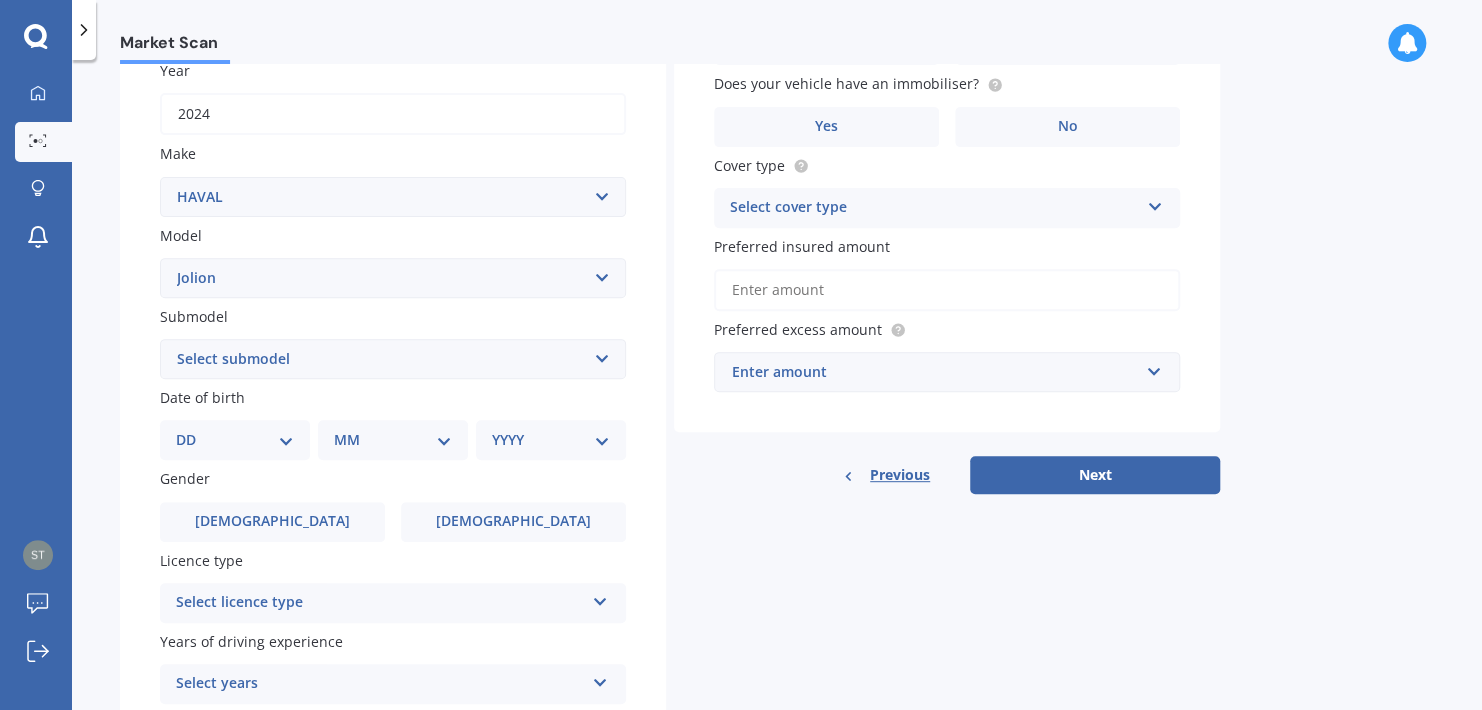 click on "Select submodel Lux 1.5 Premium 1.5 Ultra 1.5" at bounding box center (393, 359) 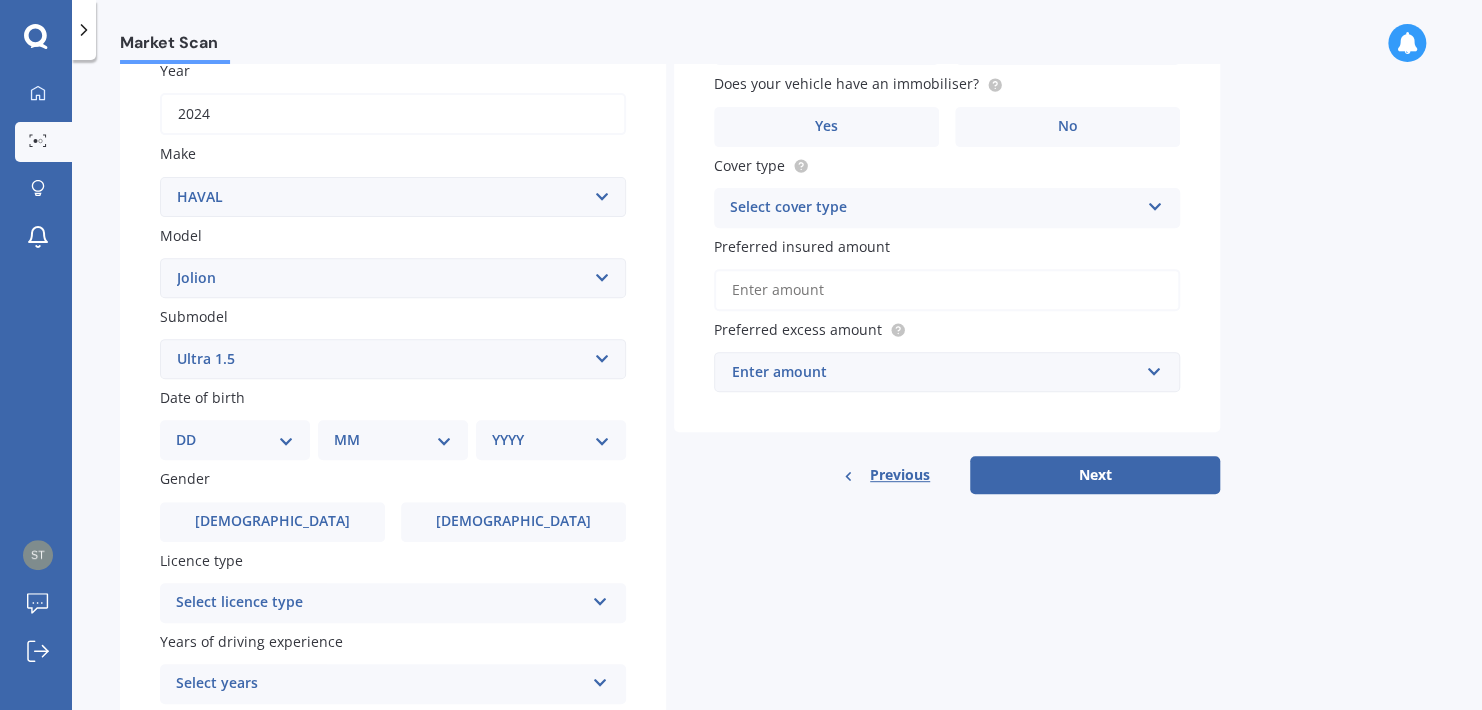 click on "Select submodel Lux 1.5 Premium 1.5 Ultra 1.5" at bounding box center [393, 359] 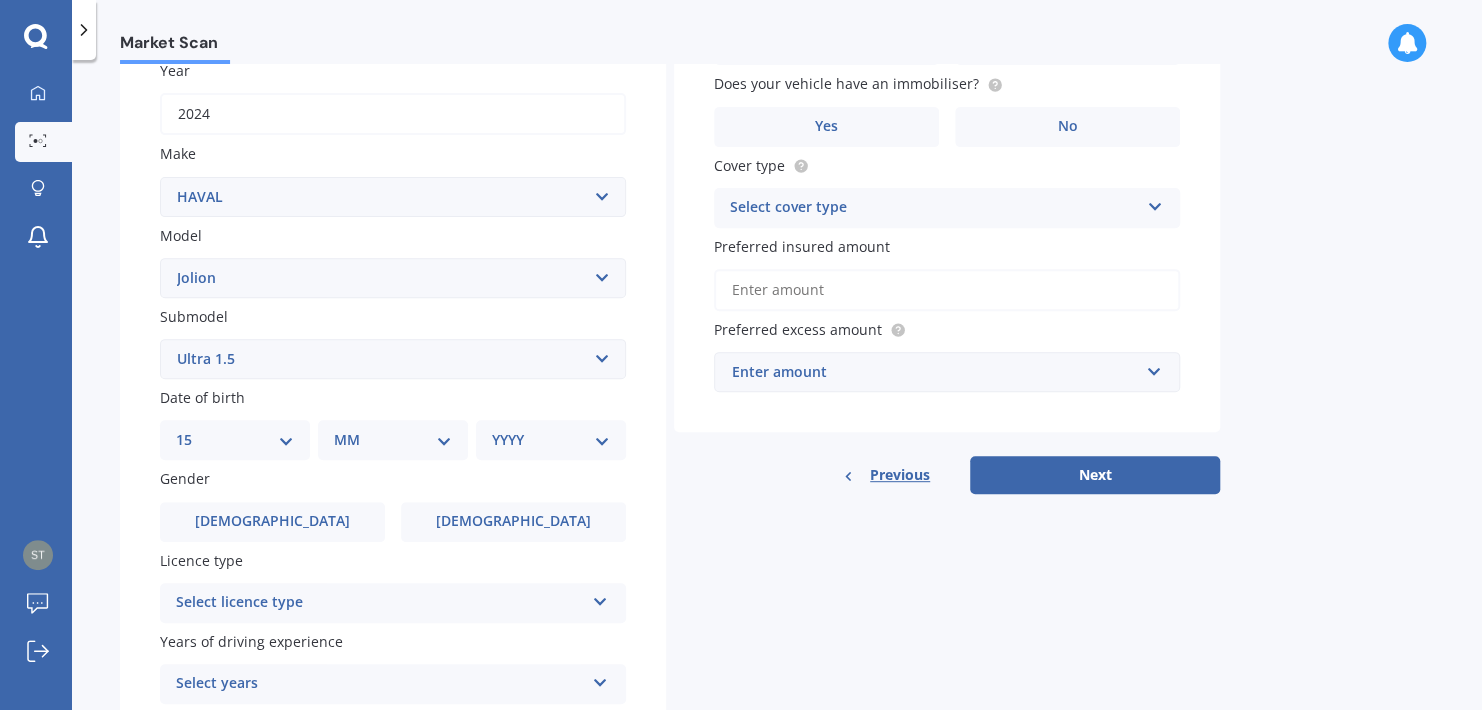 click on "DD 01 02 03 04 05 06 07 08 09 10 11 12 13 14 15 16 17 18 19 20 21 22 23 24 25 26 27 28 29 30 31" at bounding box center (235, 440) 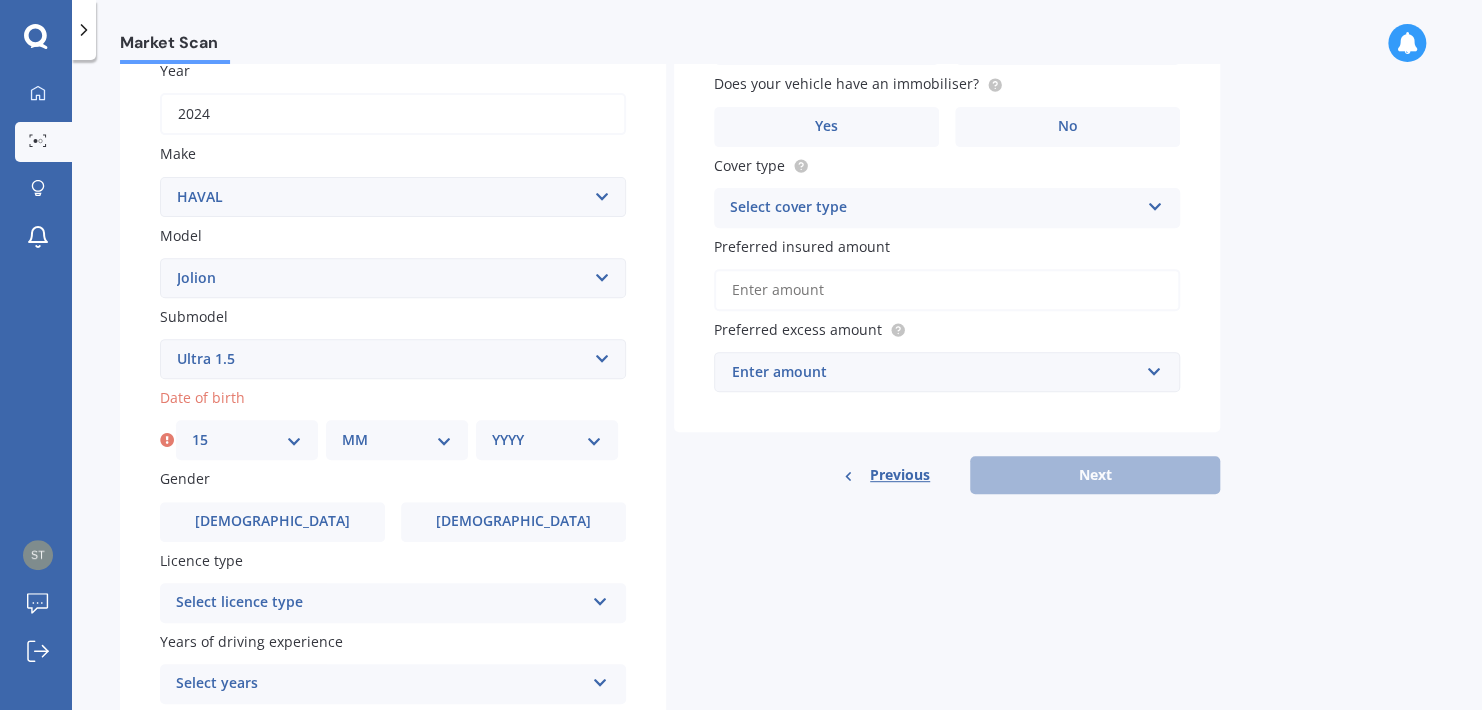 click on "MM 01 02 03 04 05 06 07 08 09 10 11 12" at bounding box center [397, 440] 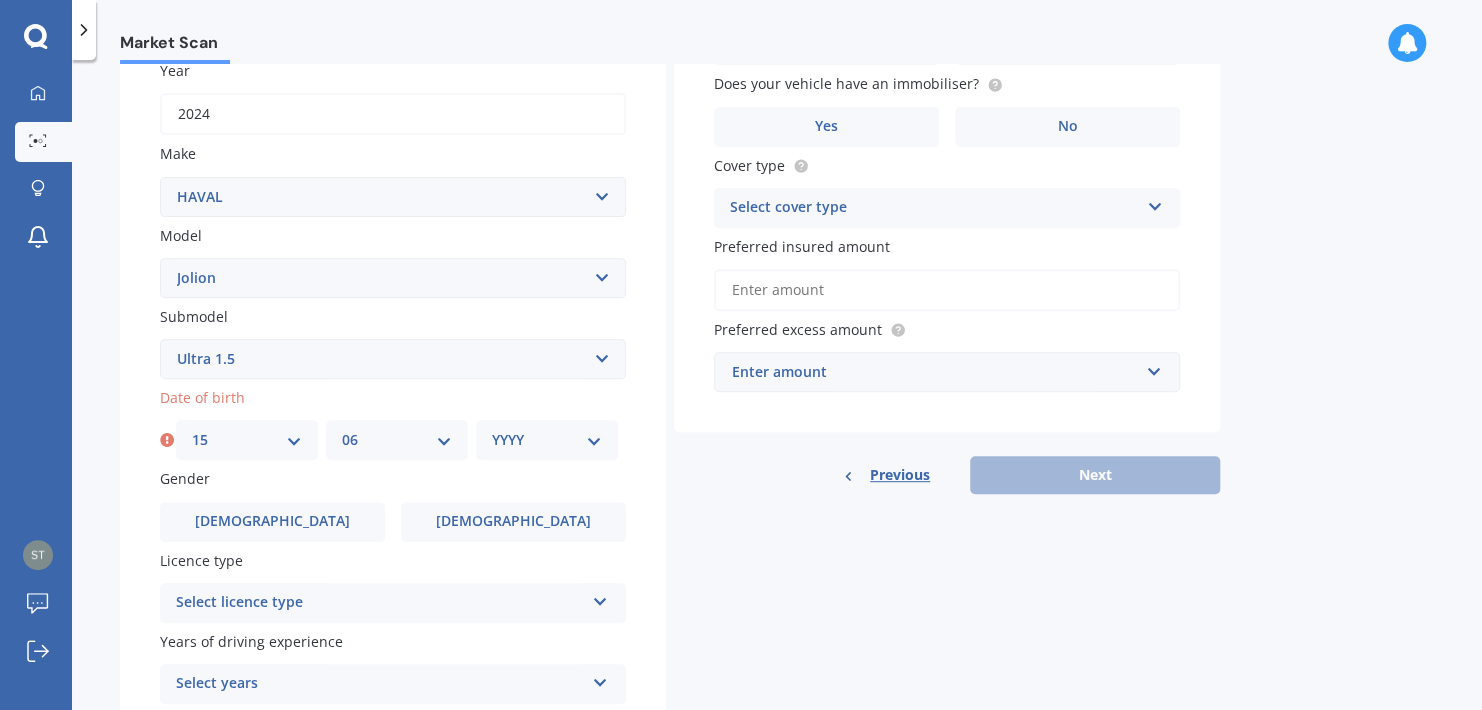click on "MM 01 02 03 04 05 06 07 08 09 10 11 12" at bounding box center [397, 440] 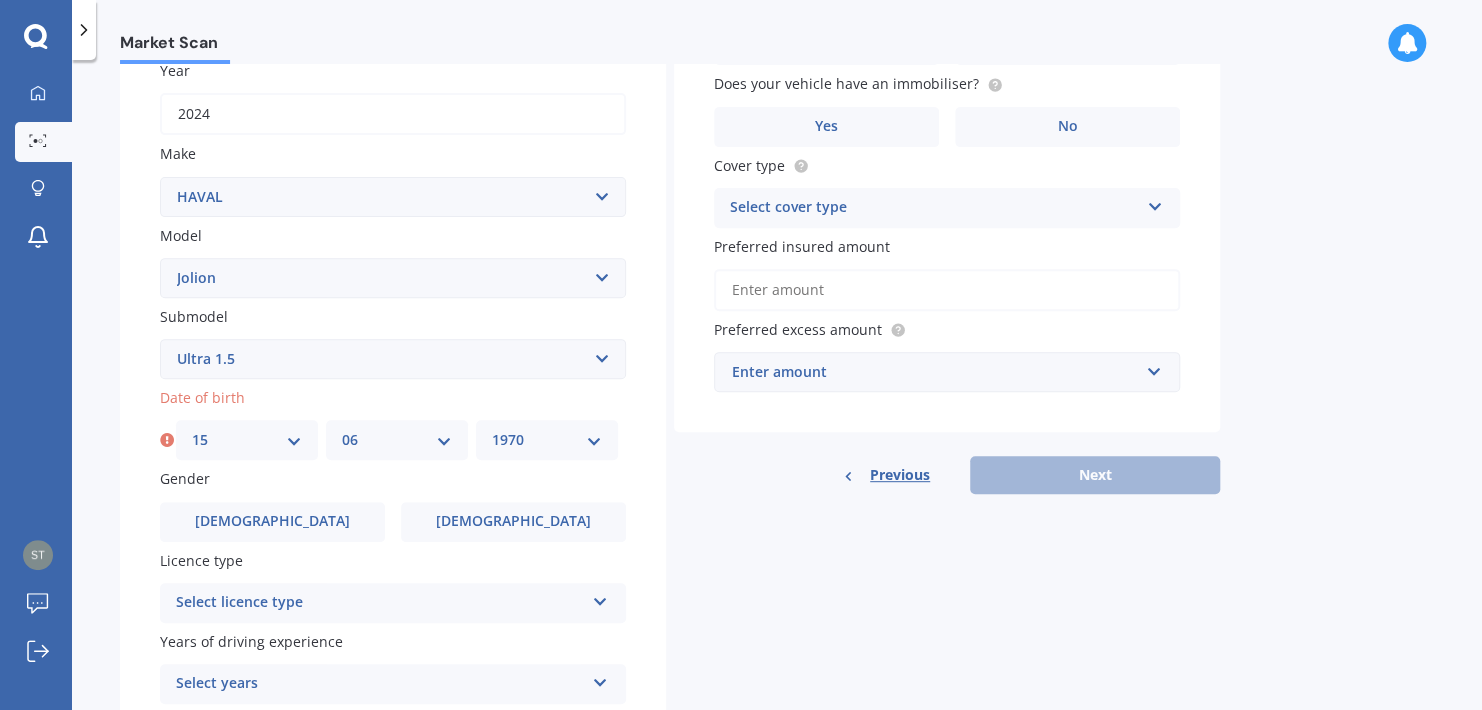 click on "YYYY 2025 2024 2023 2022 2021 2020 2019 2018 2017 2016 2015 2014 2013 2012 2011 2010 2009 2008 2007 2006 2005 2004 2003 2002 2001 2000 1999 1998 1997 1996 1995 1994 1993 1992 1991 1990 1989 1988 1987 1986 1985 1984 1983 1982 1981 1980 1979 1978 1977 1976 1975 1974 1973 1972 1971 1970 1969 1968 1967 1966 1965 1964 1963 1962 1961 1960 1959 1958 1957 1956 1955 1954 1953 1952 1951 1950 1949 1948 1947 1946 1945 1944 1943 1942 1941 1940 1939 1938 1937 1936 1935 1934 1933 1932 1931 1930 1929 1928 1927 1926" at bounding box center (547, 440) 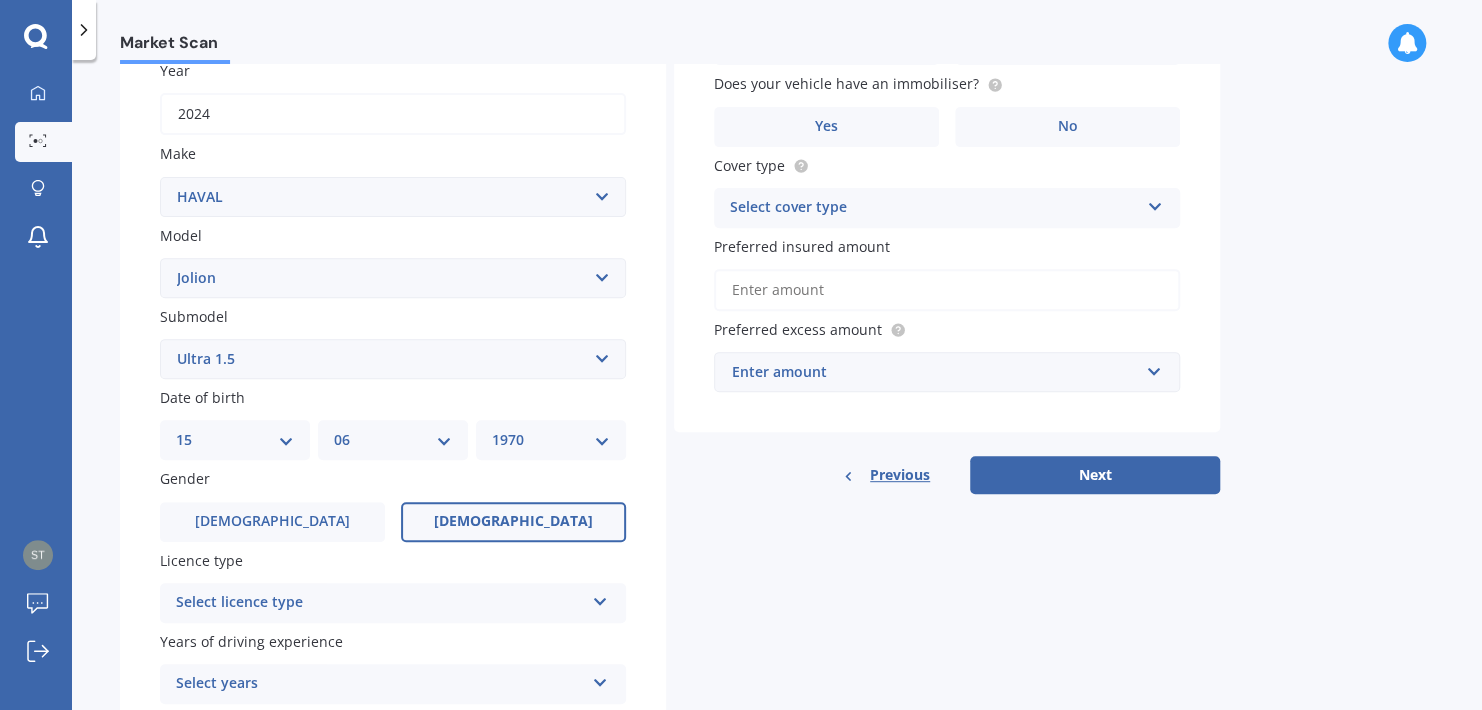 click on "[DEMOGRAPHIC_DATA]" at bounding box center [513, 522] 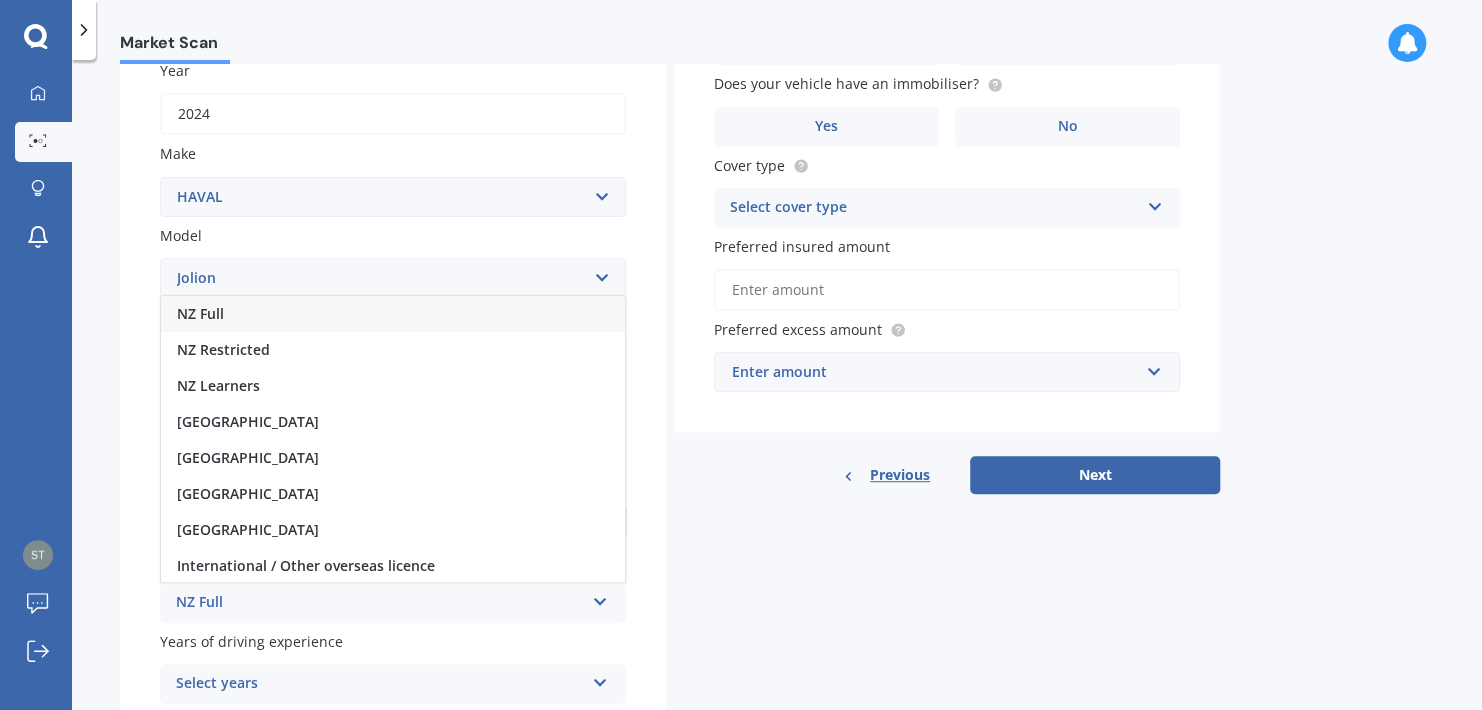 click on "NZ Full" at bounding box center [393, 314] 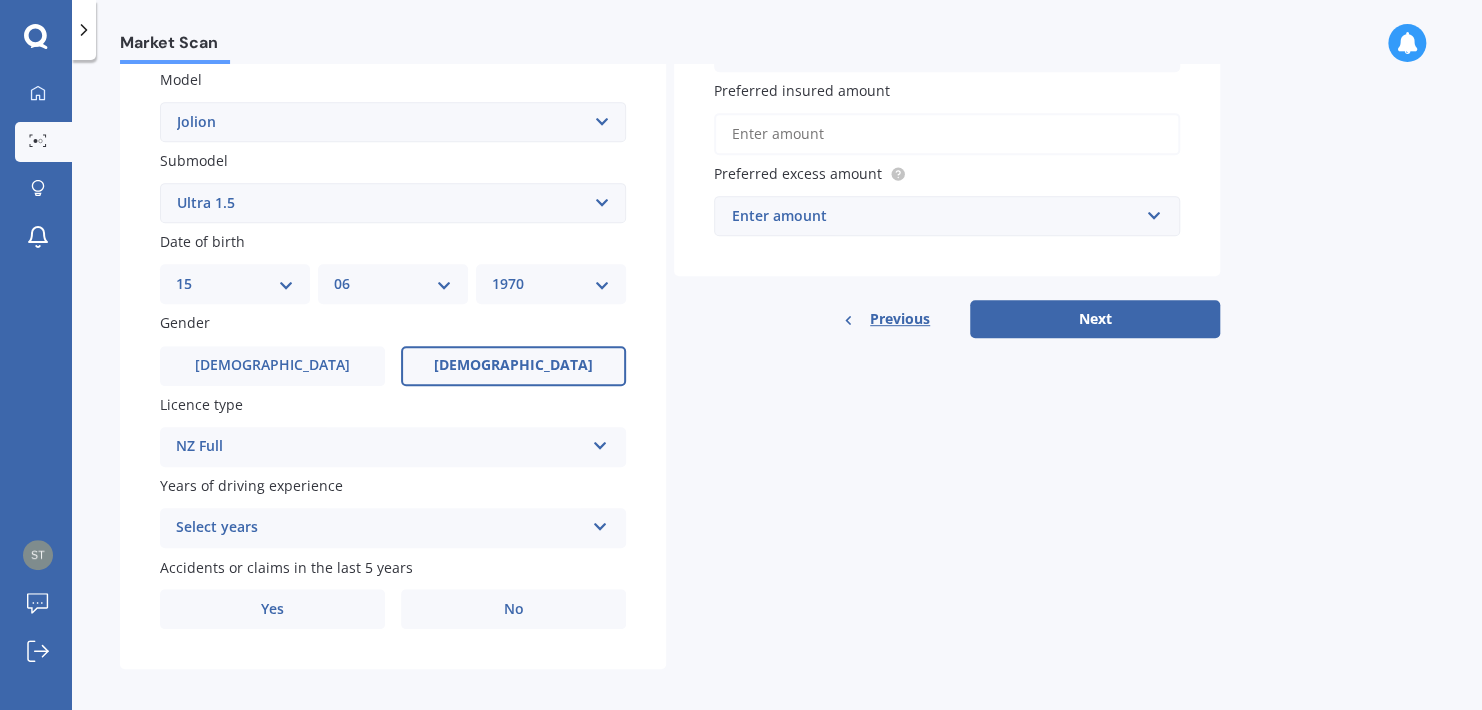 scroll, scrollTop: 467, scrollLeft: 0, axis: vertical 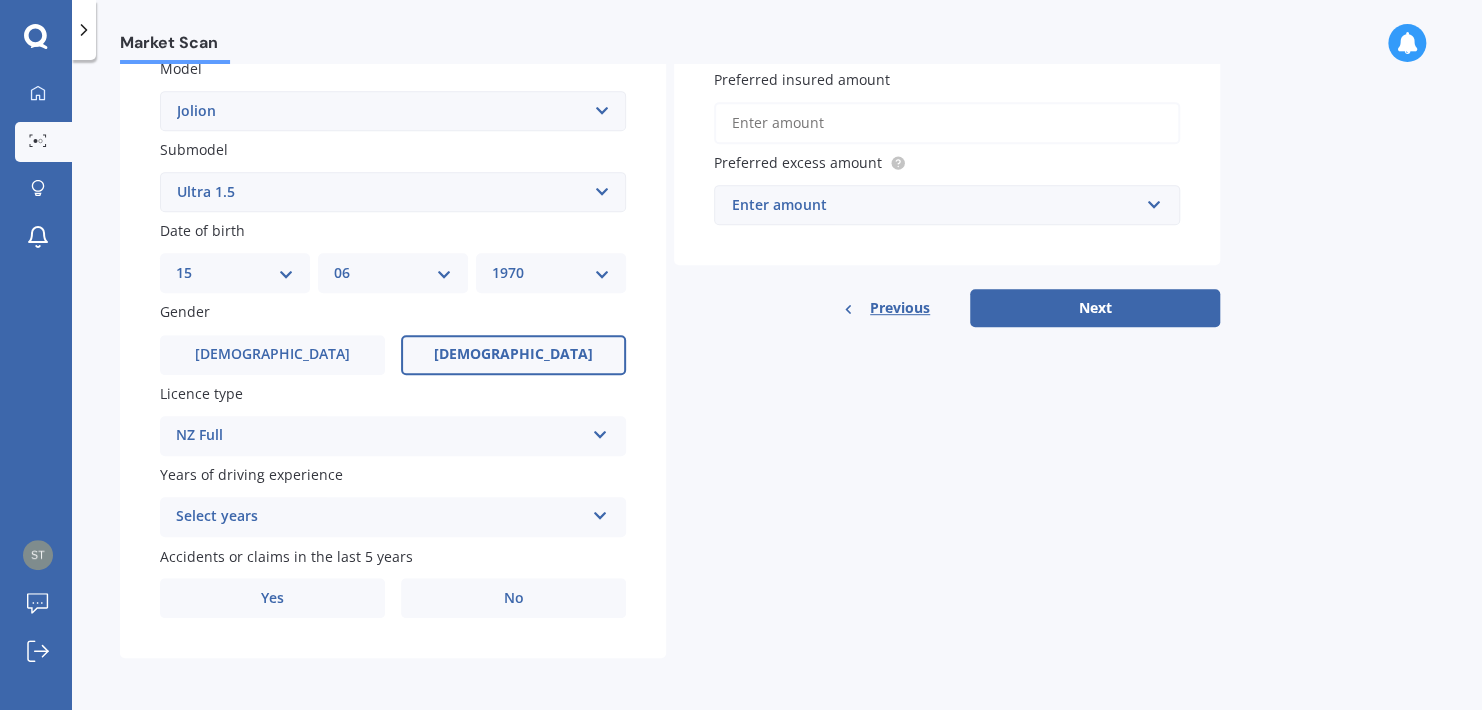 click on "Select years 5 or more years 4 years 3 years 2 years 1 year" at bounding box center [393, 517] 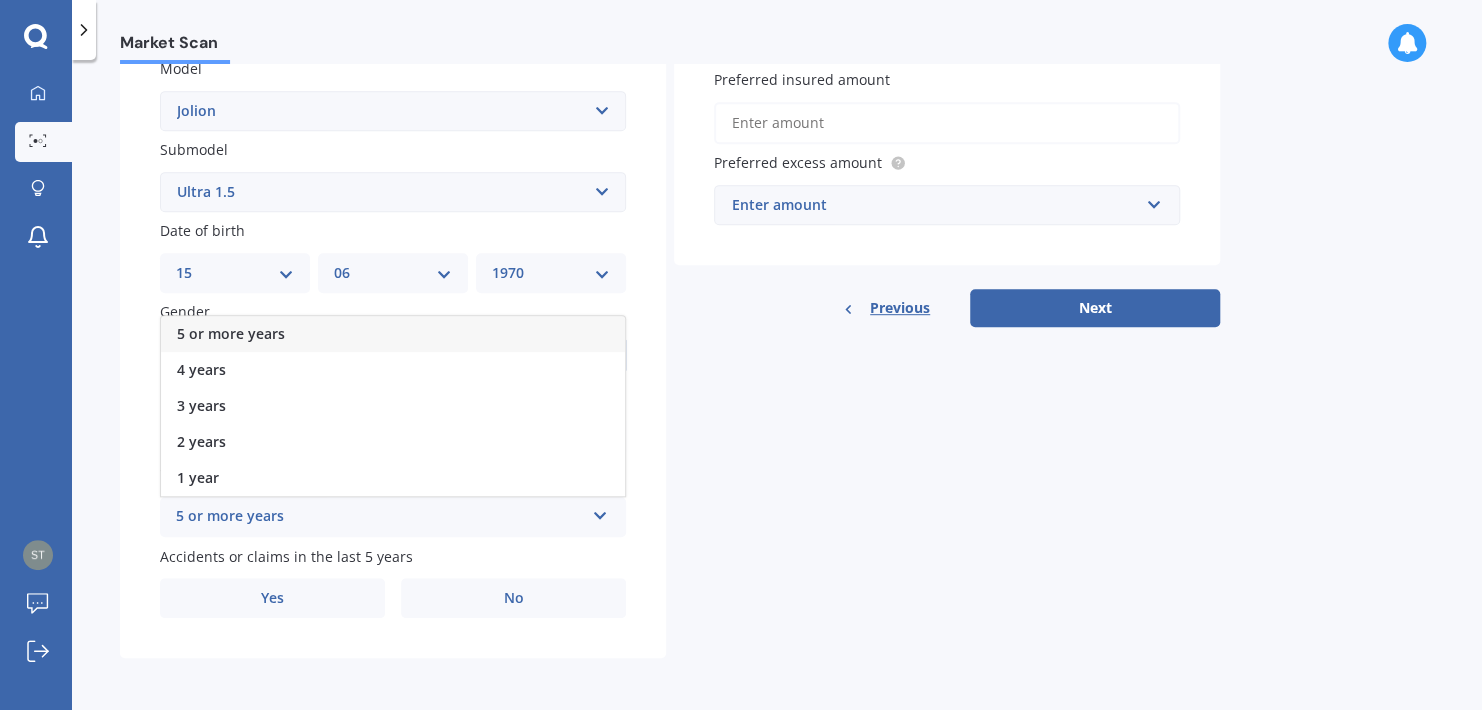click on "5 or more years" at bounding box center [231, 333] 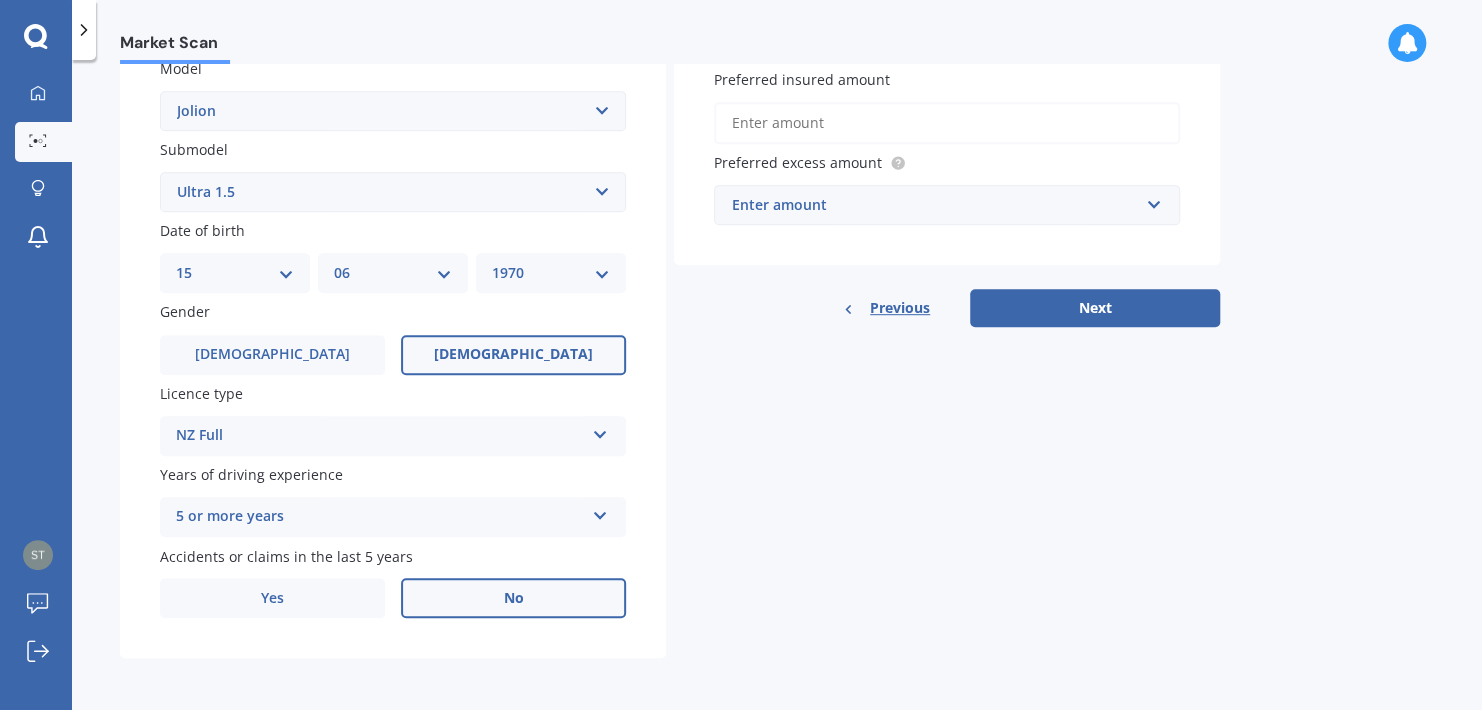 click on "No" at bounding box center [514, 598] 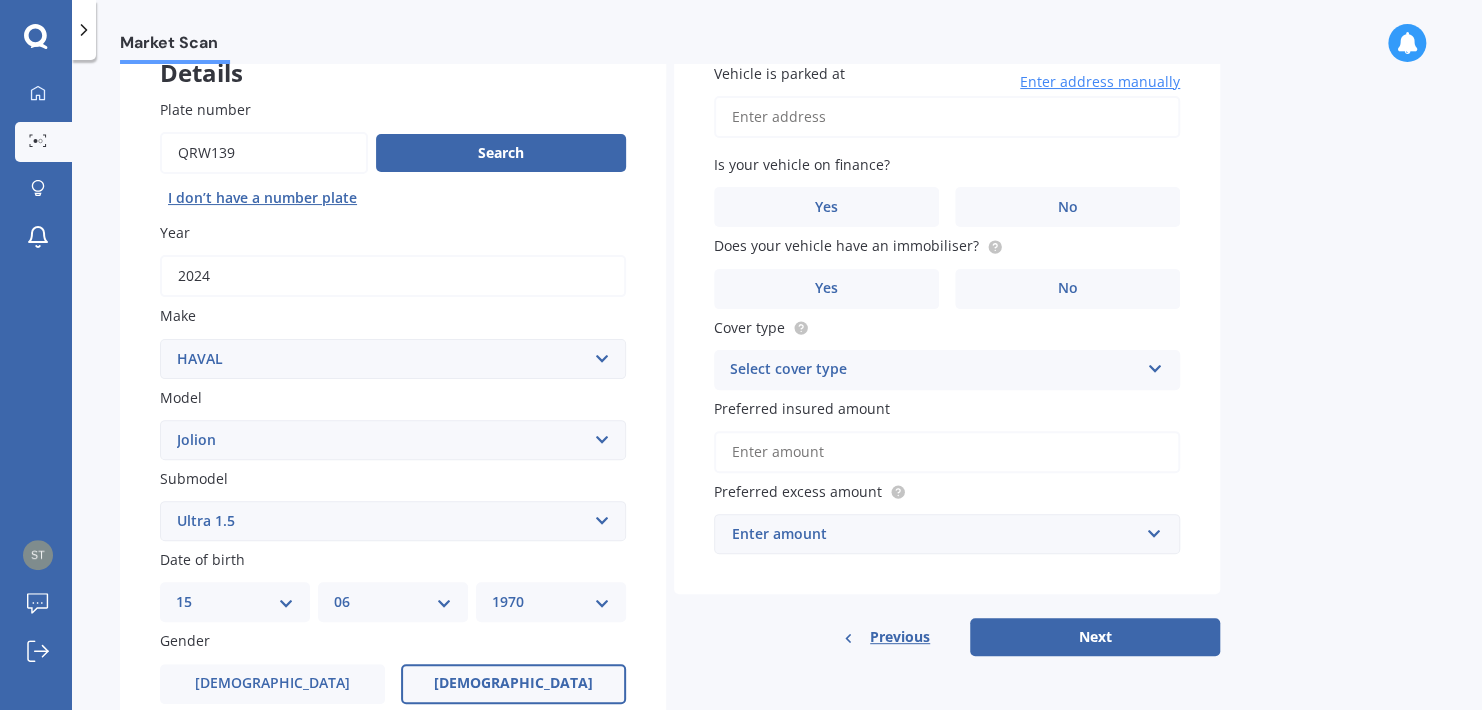 scroll, scrollTop: 0, scrollLeft: 0, axis: both 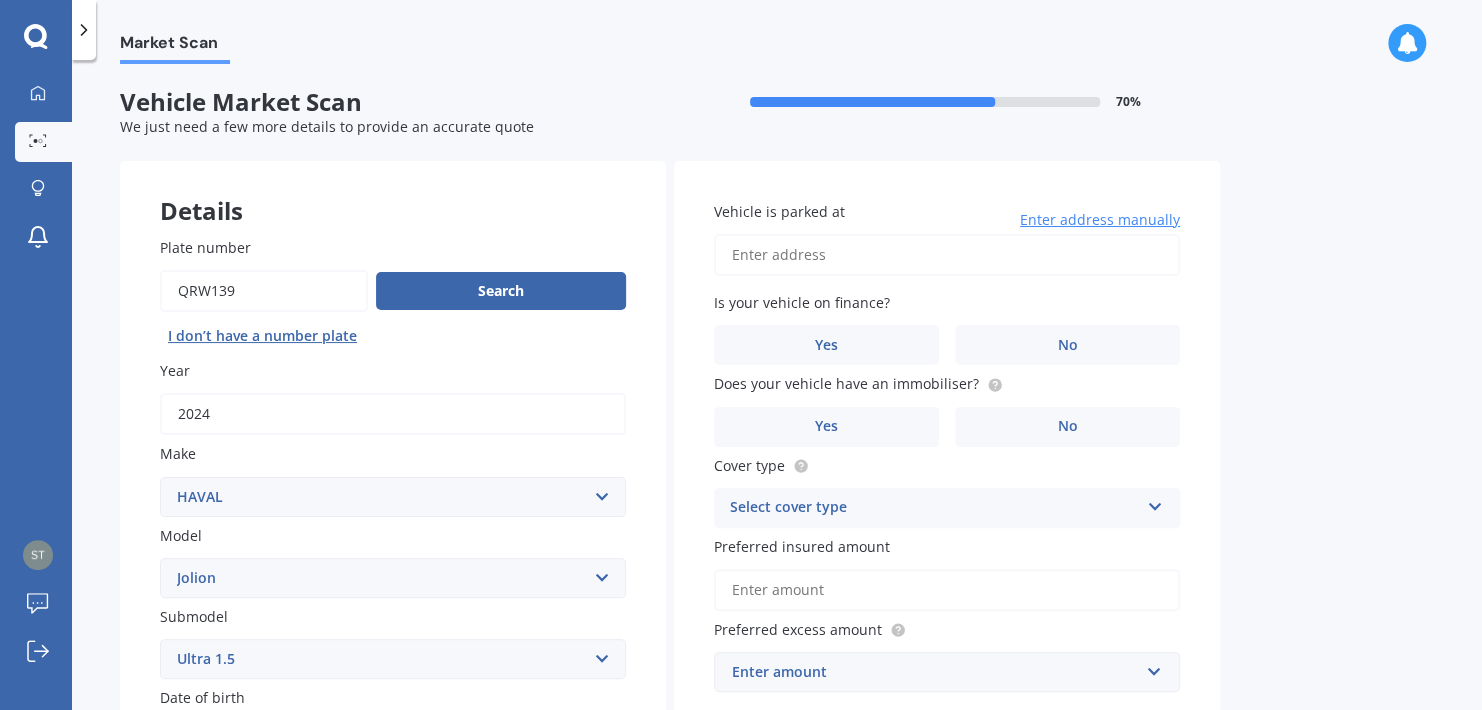 click on "Vehicle is parked at" at bounding box center [947, 255] 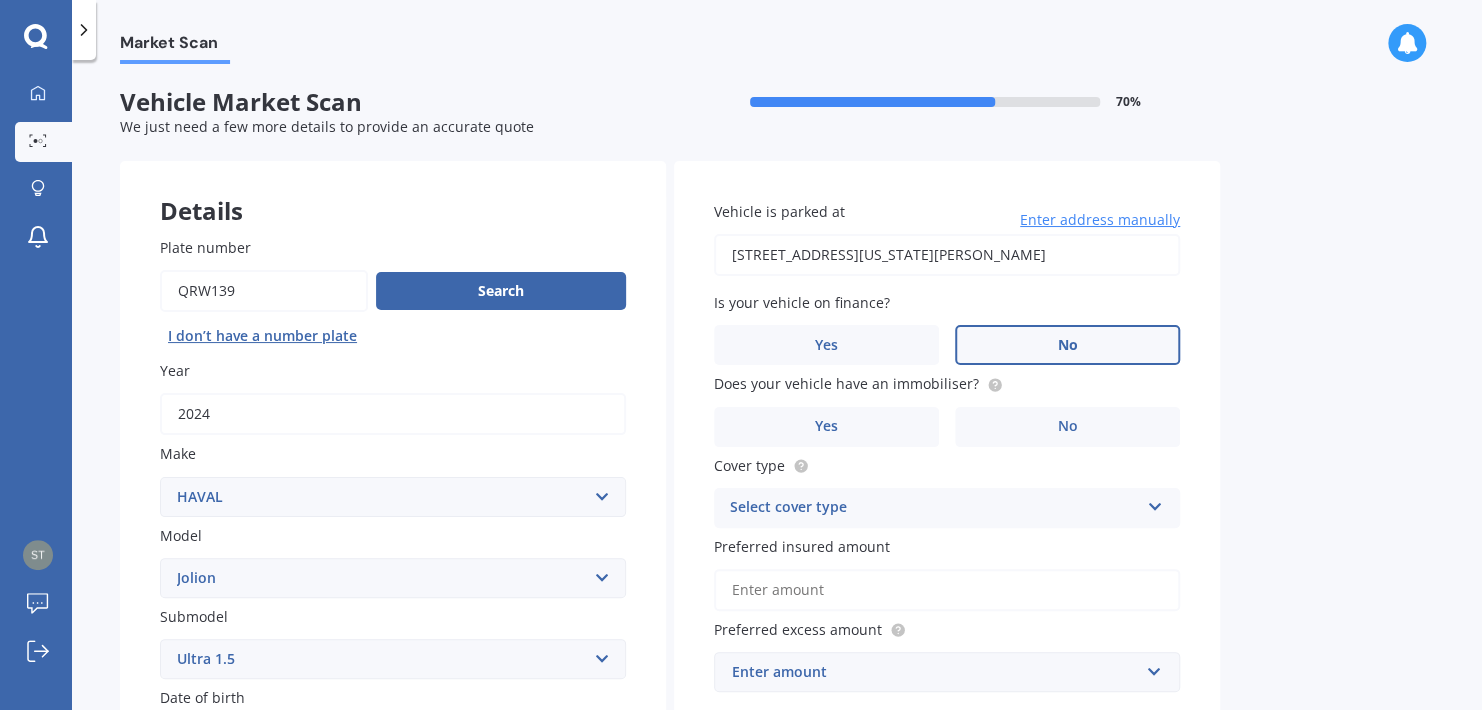 click on "No" at bounding box center [1067, 345] 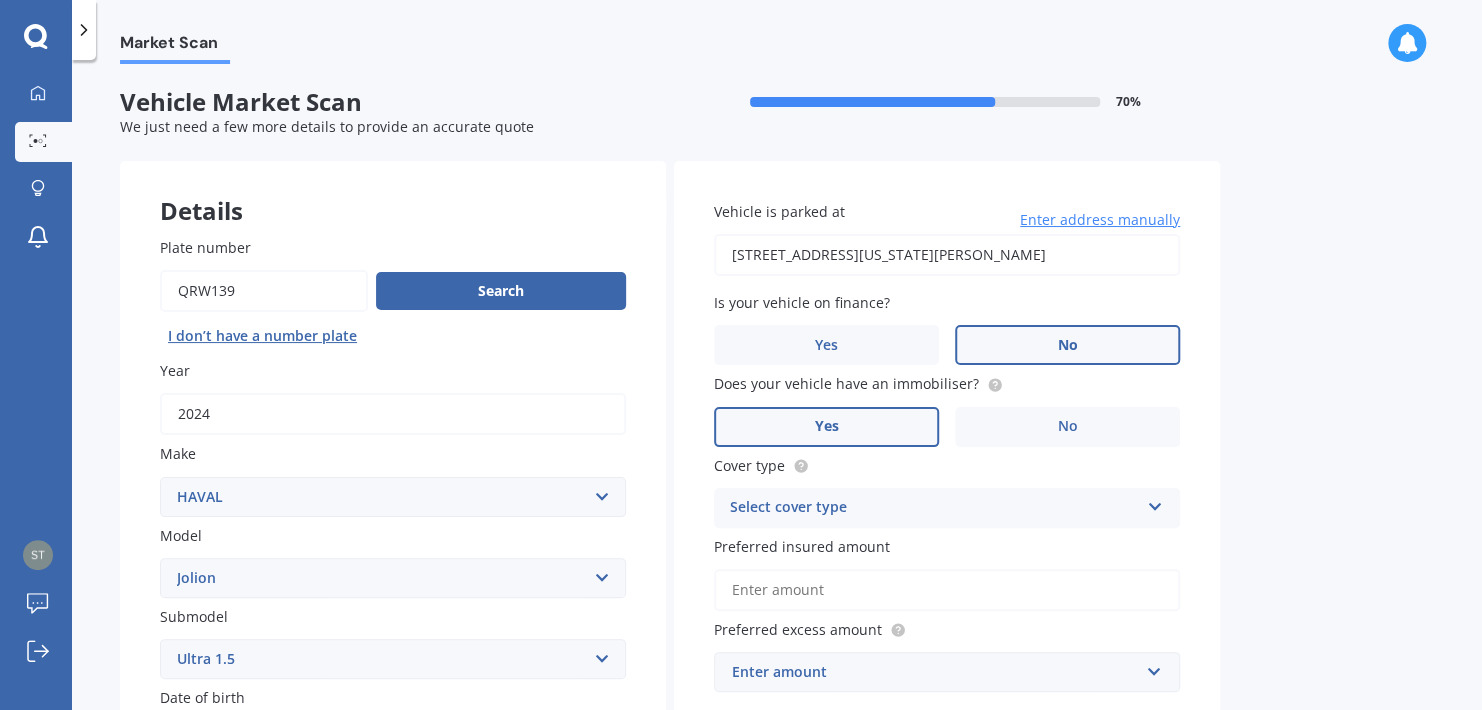 click on "Yes" at bounding box center (826, 427) 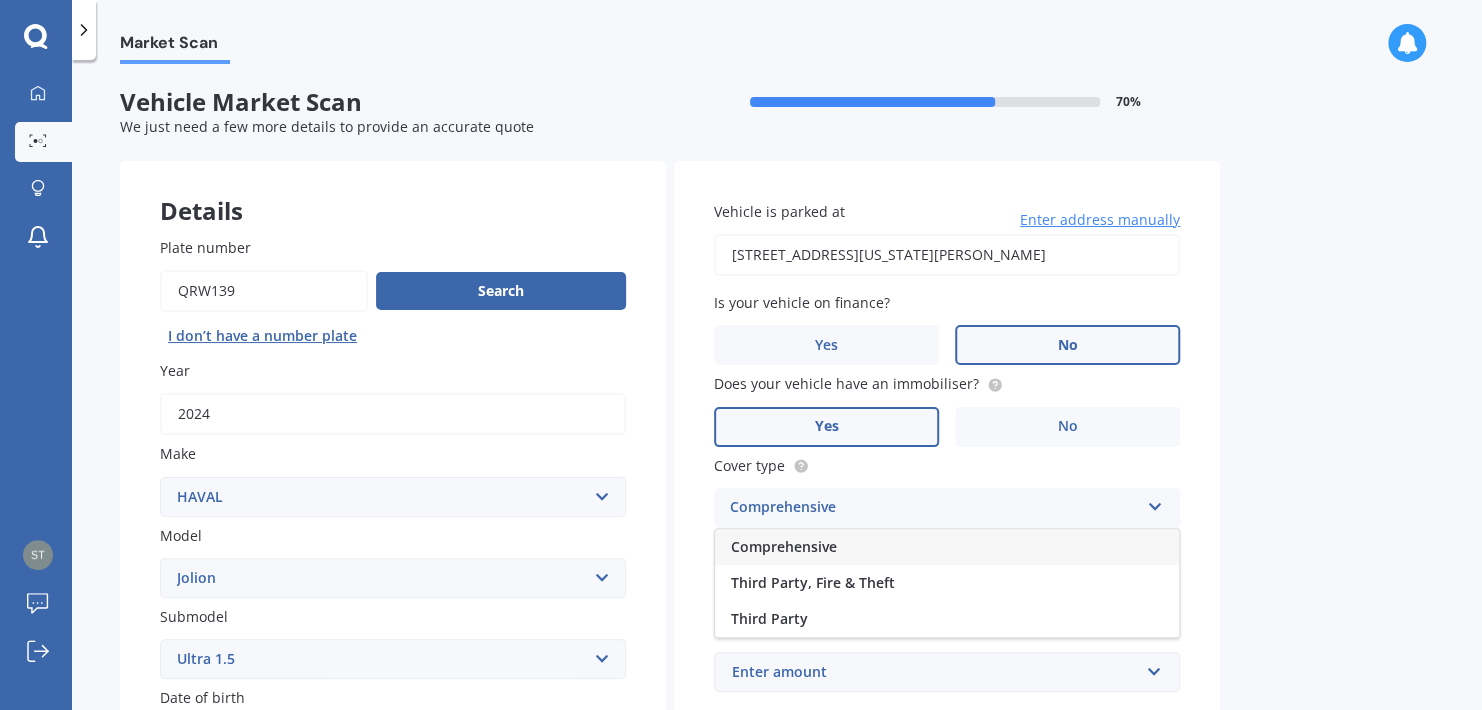 click on "Comprehensive" at bounding box center [784, 546] 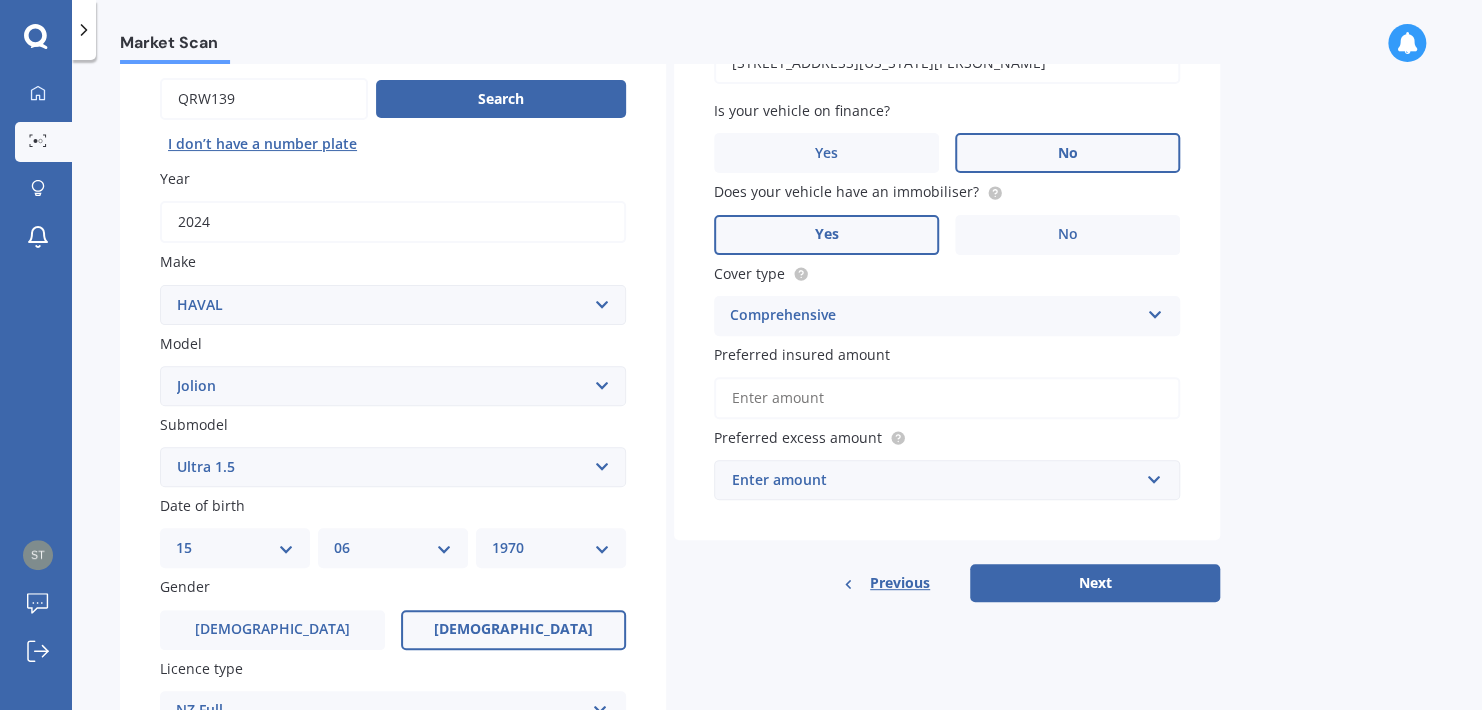 scroll, scrollTop: 200, scrollLeft: 0, axis: vertical 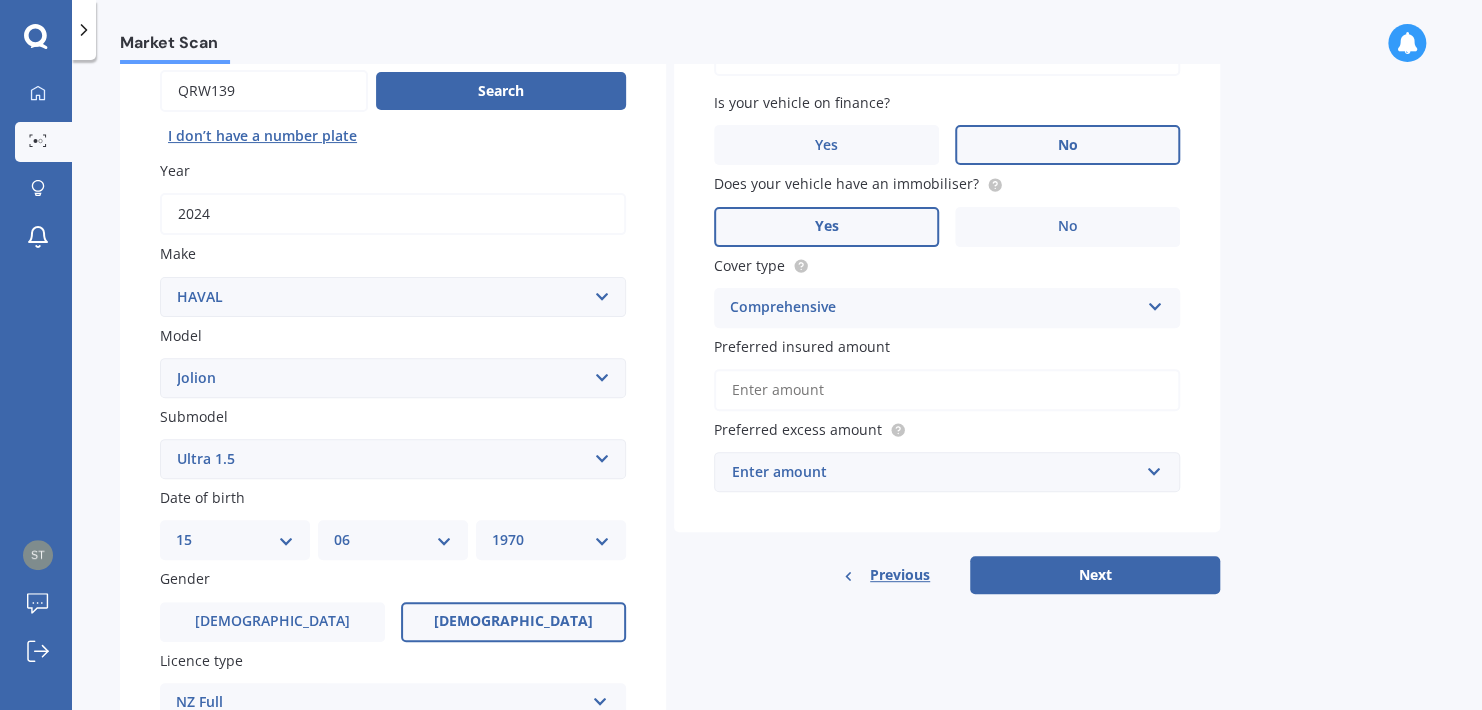 click on "Preferred insured amount" at bounding box center [947, 390] 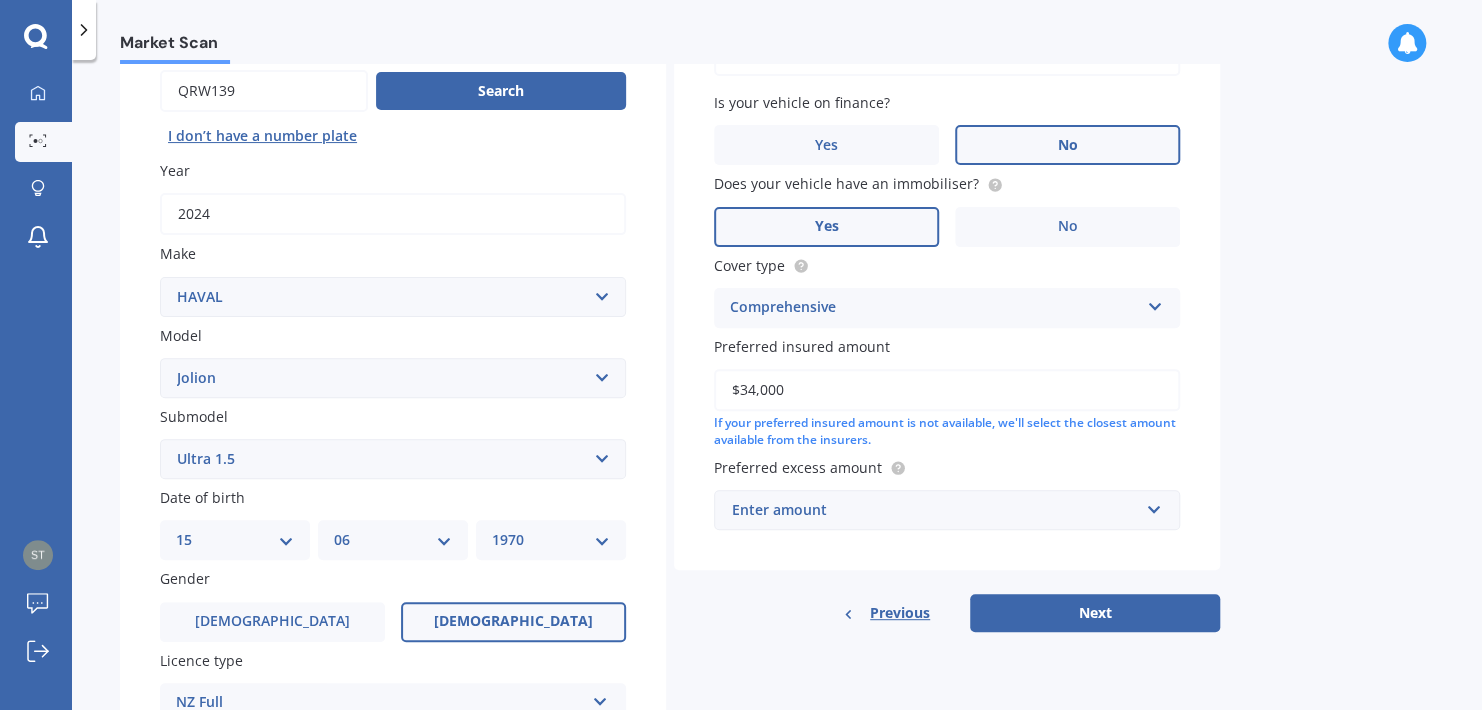 type on "$34,000" 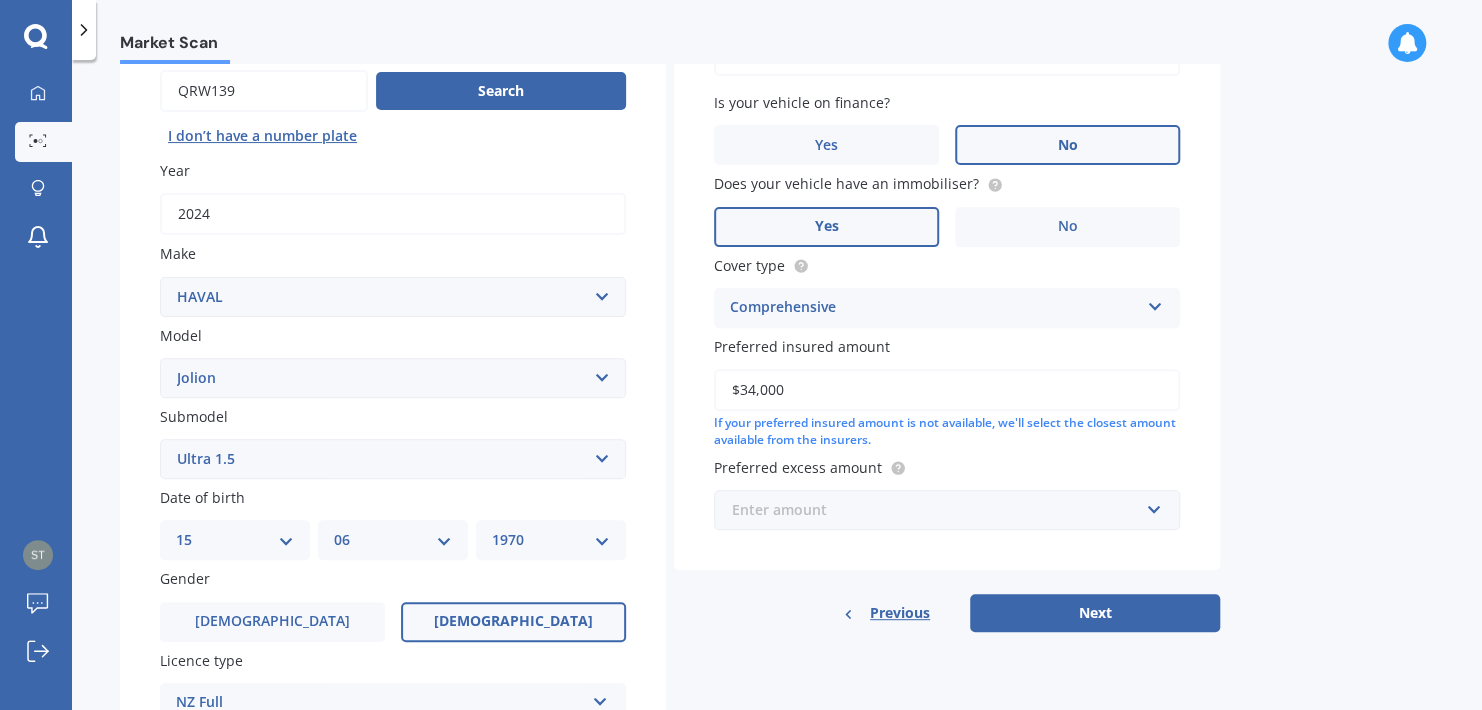 click at bounding box center [940, 510] 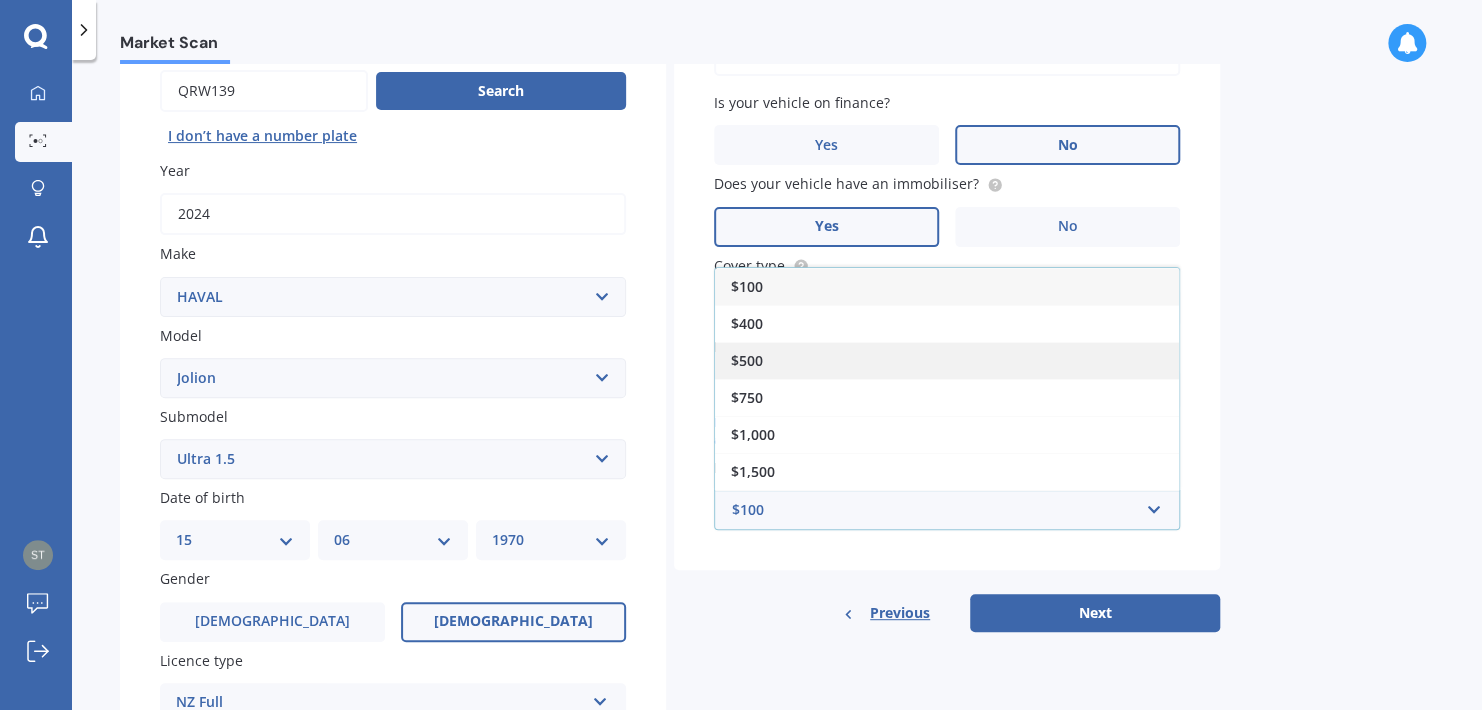 click on "$500" at bounding box center [947, 360] 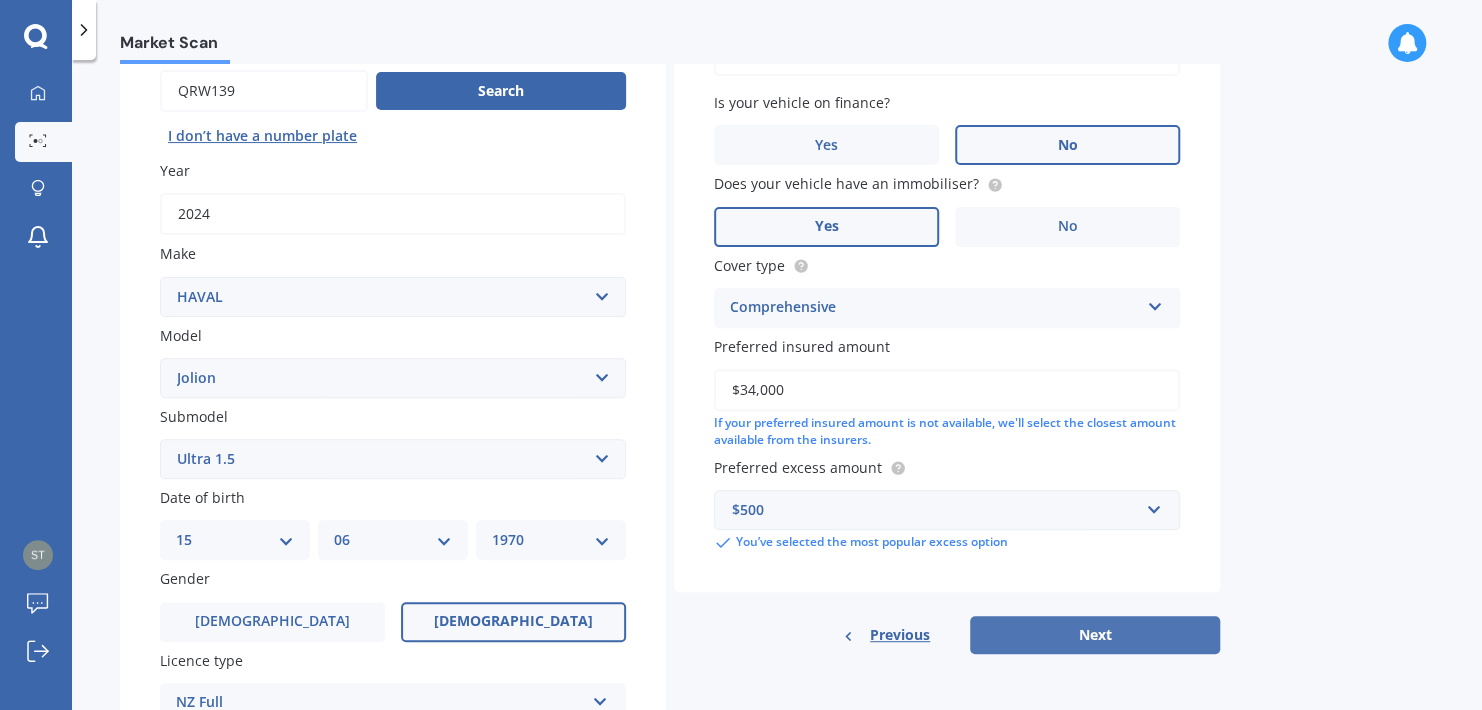 click on "Next" at bounding box center [1095, 635] 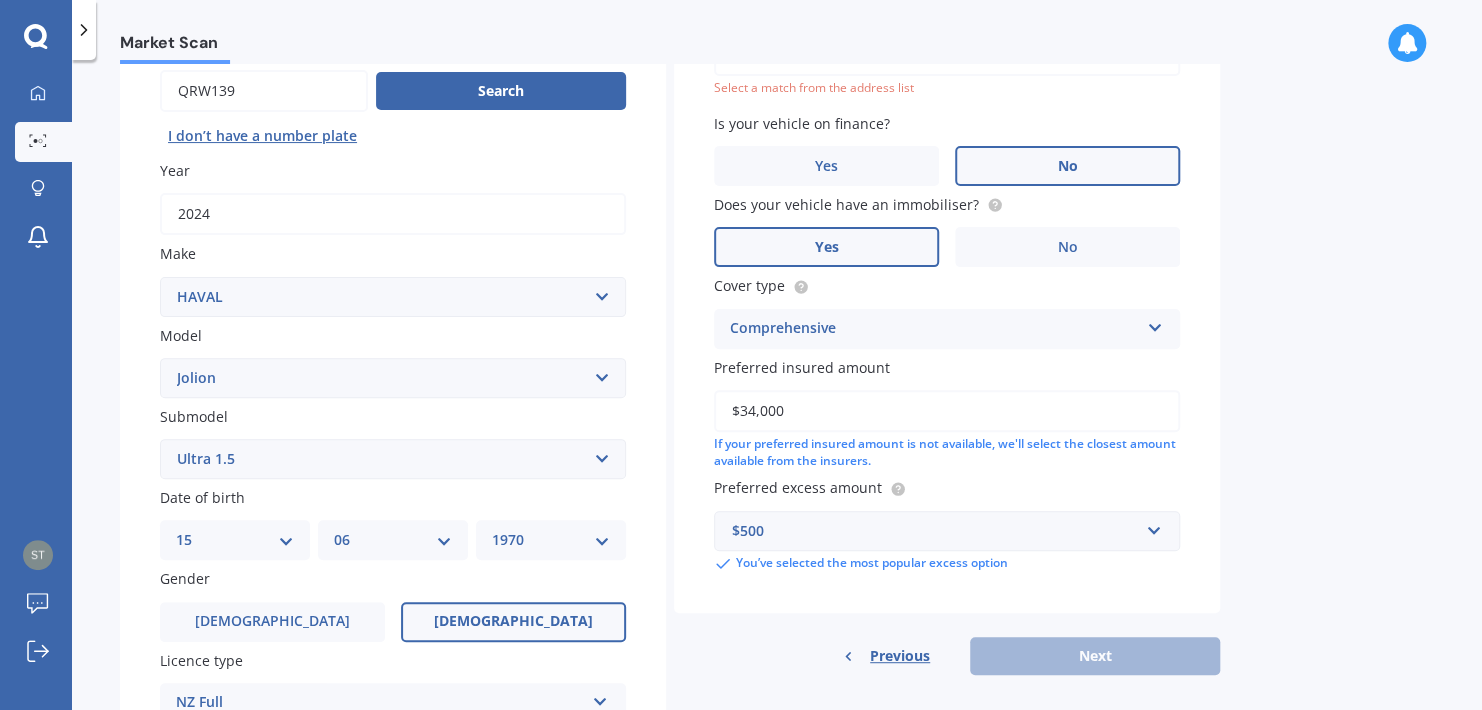 scroll, scrollTop: 136, scrollLeft: 0, axis: vertical 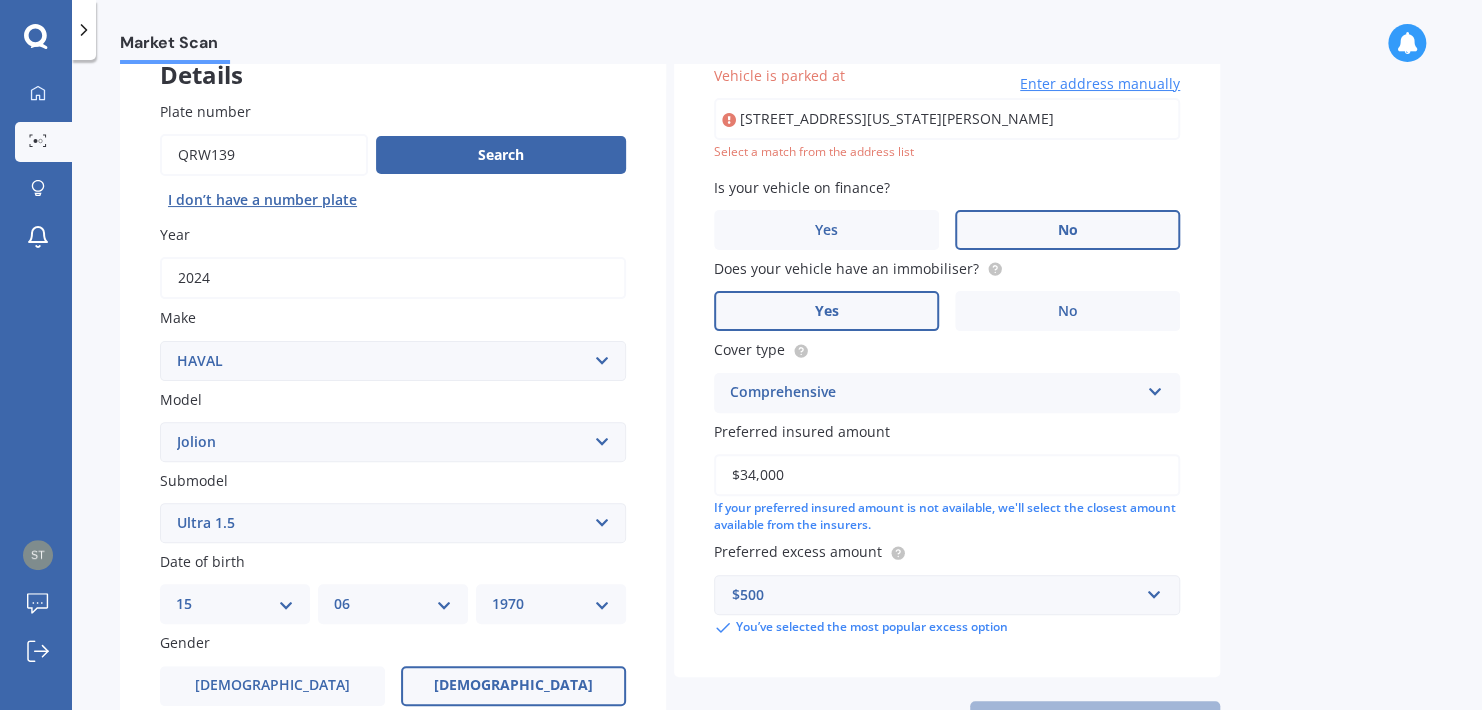drag, startPoint x: 850, startPoint y: 120, endPoint x: 1114, endPoint y: 118, distance: 264.00757 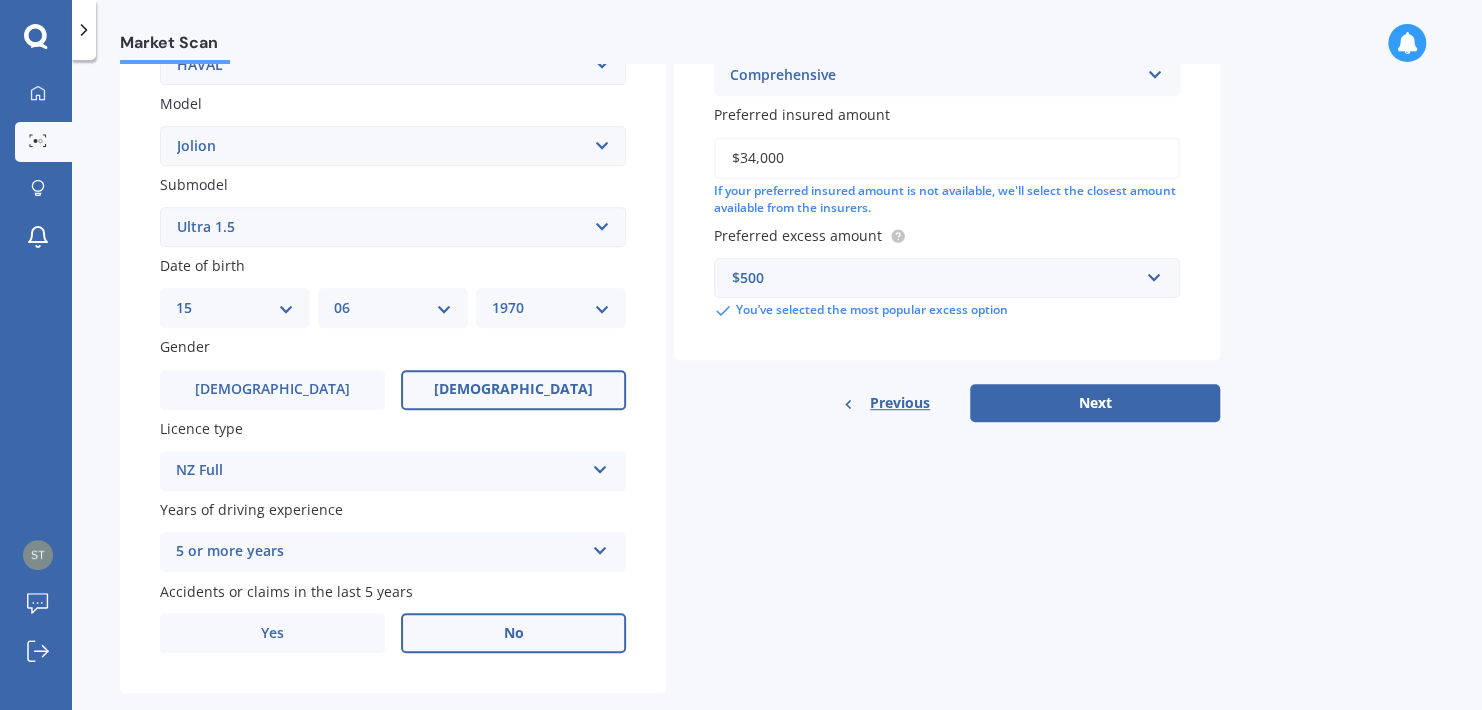 scroll, scrollTop: 436, scrollLeft: 0, axis: vertical 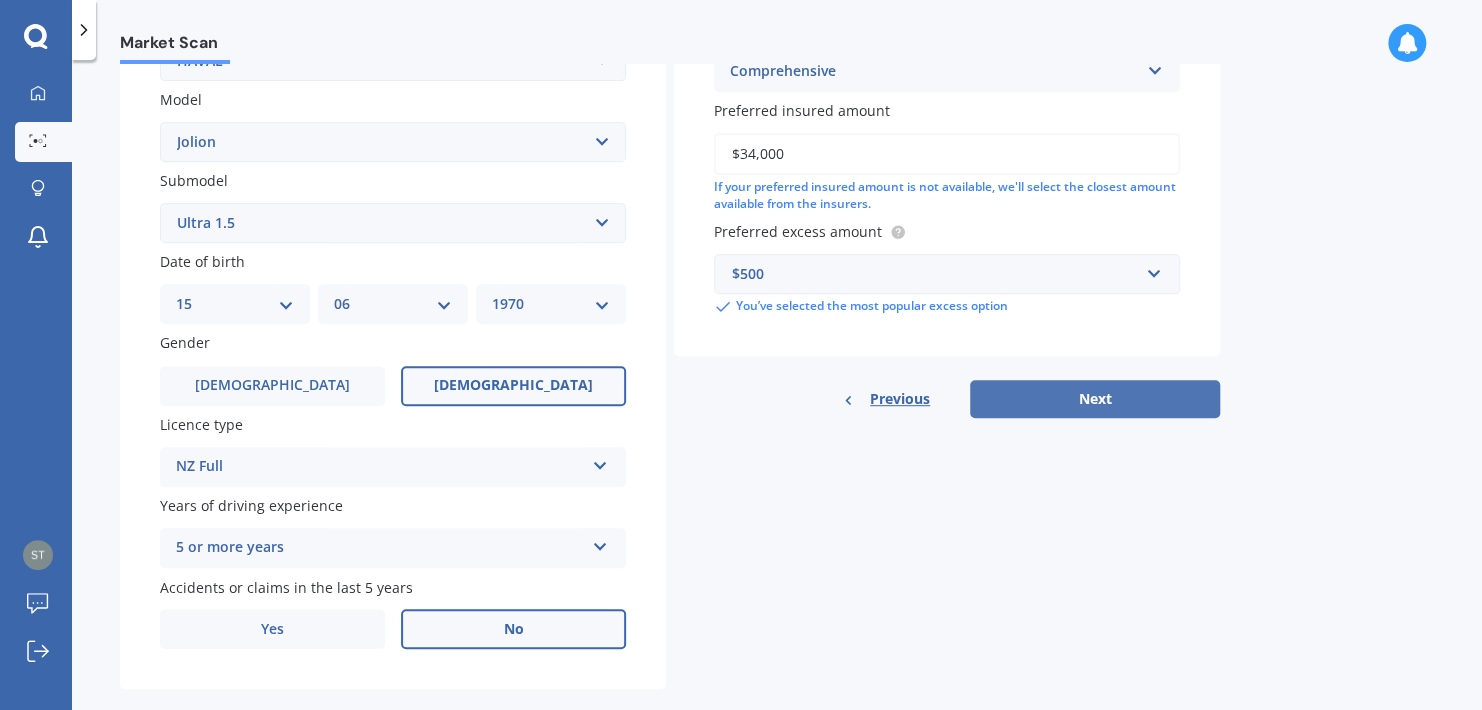 click on "Next" at bounding box center [1095, 399] 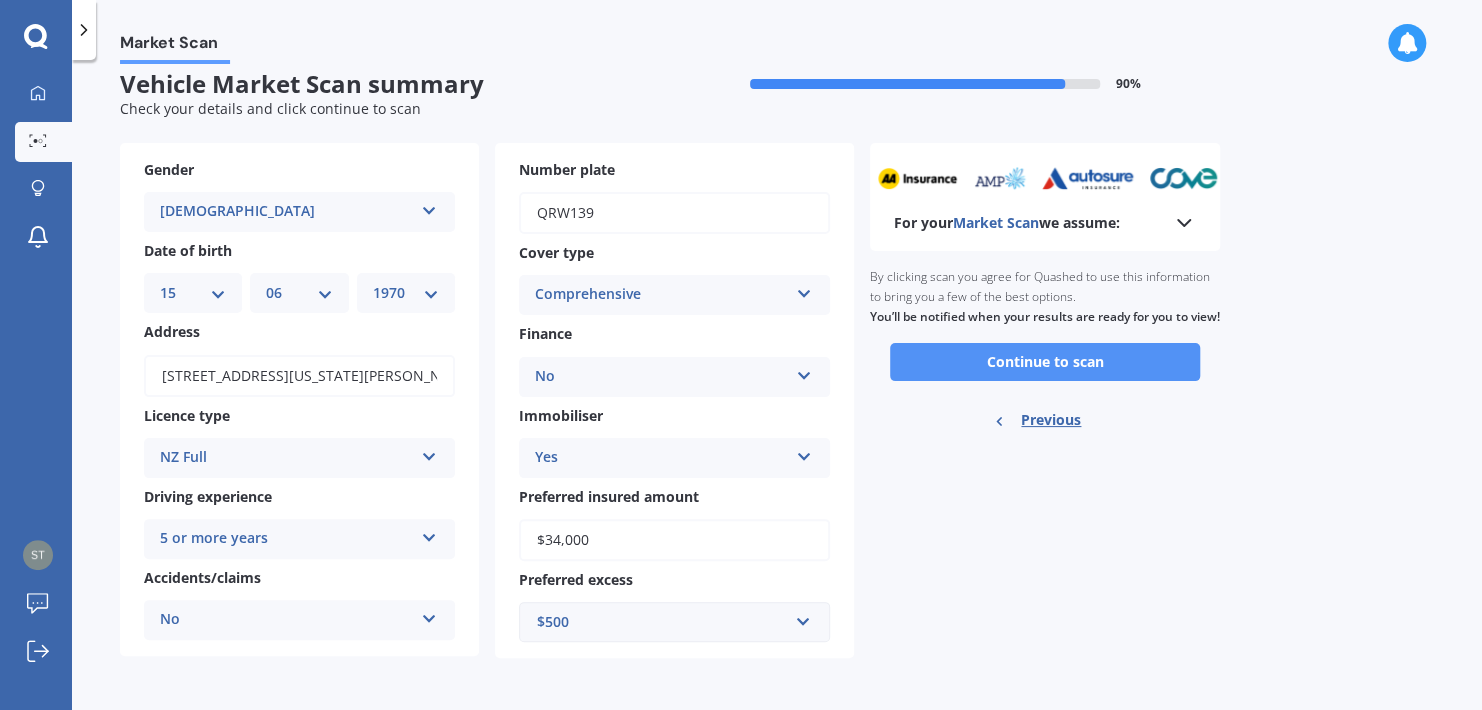 scroll, scrollTop: 0, scrollLeft: 0, axis: both 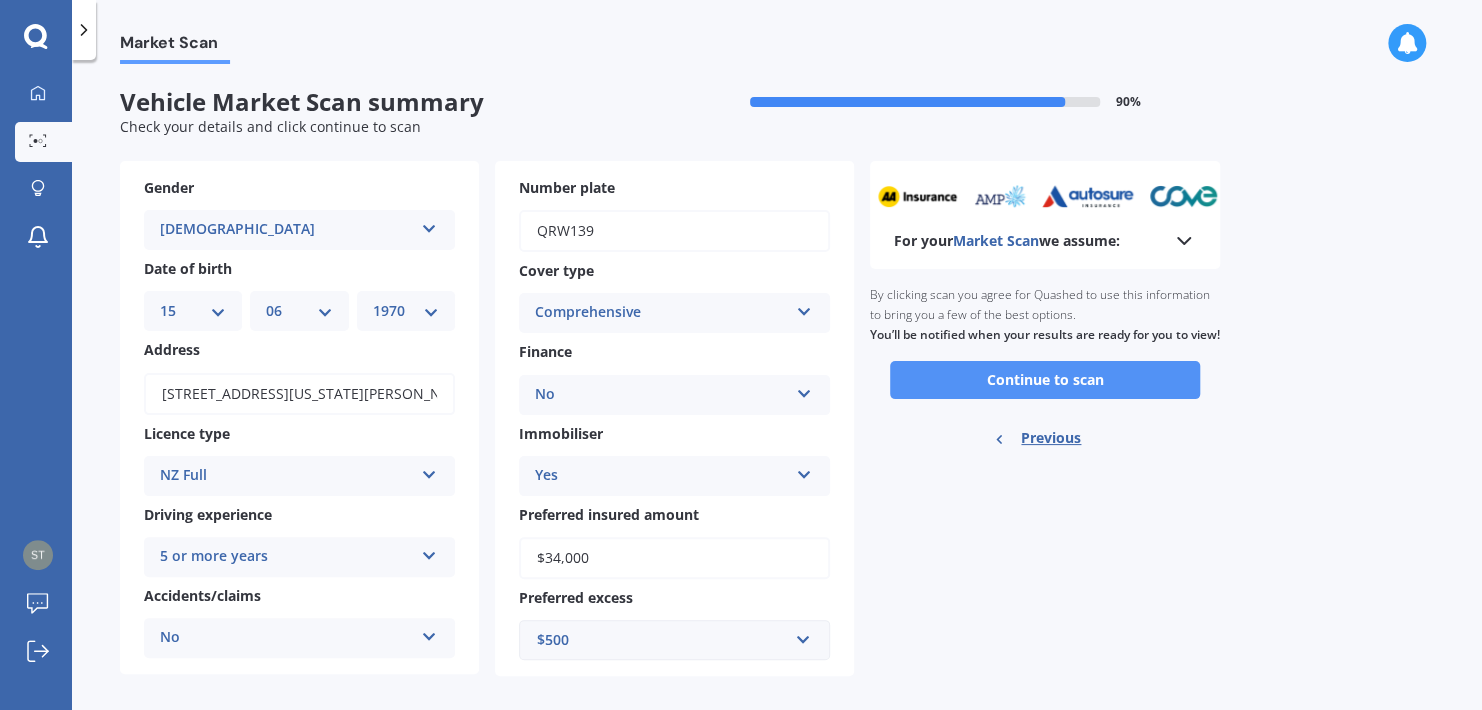 click on "Continue to scan" at bounding box center (1045, 380) 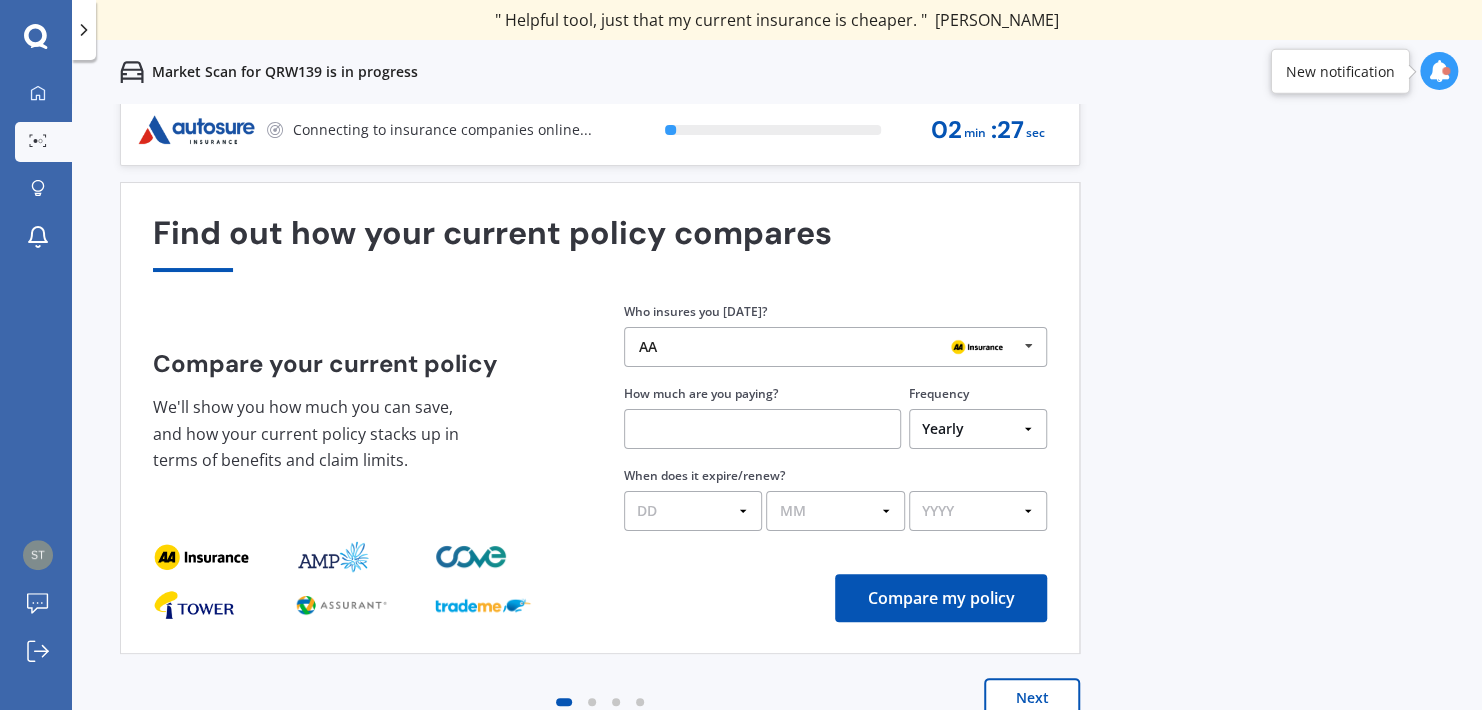 scroll, scrollTop: 13, scrollLeft: 0, axis: vertical 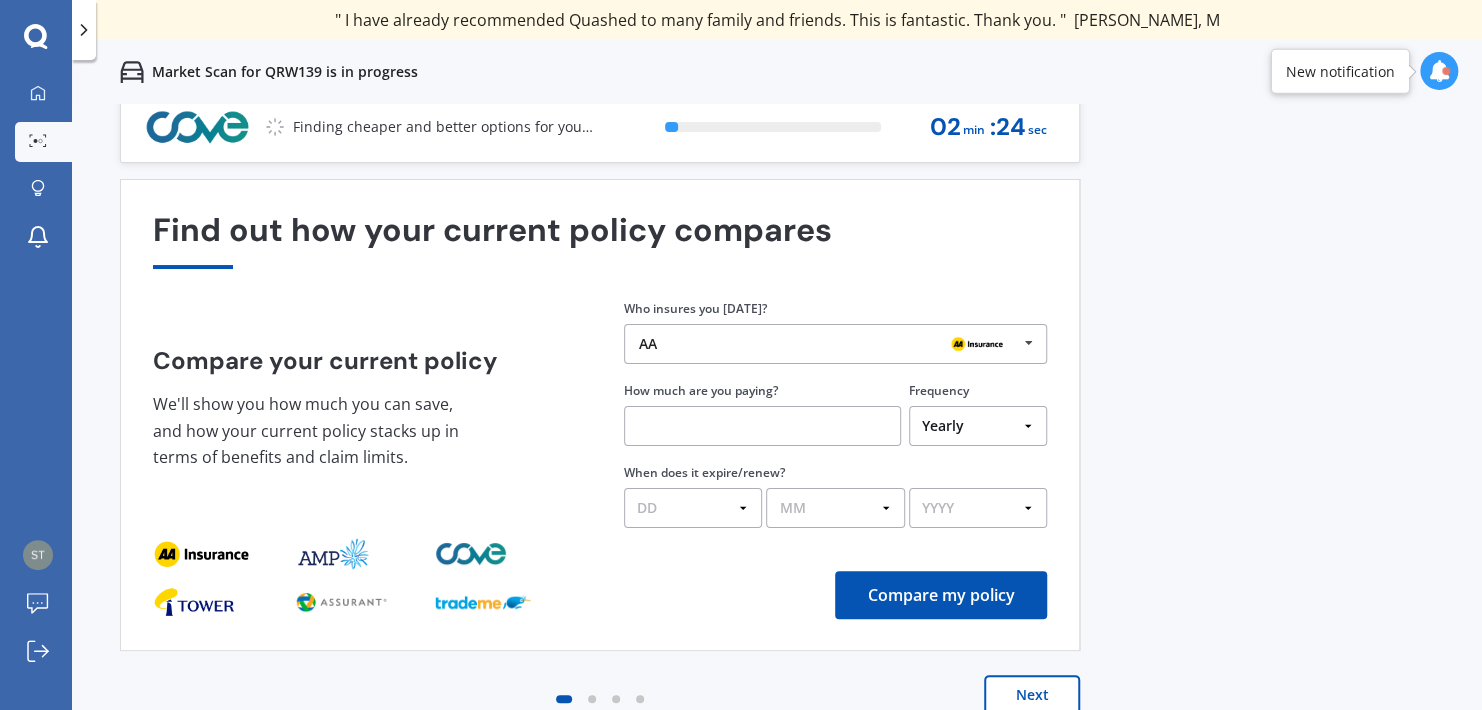 click at bounding box center (1028, 343) 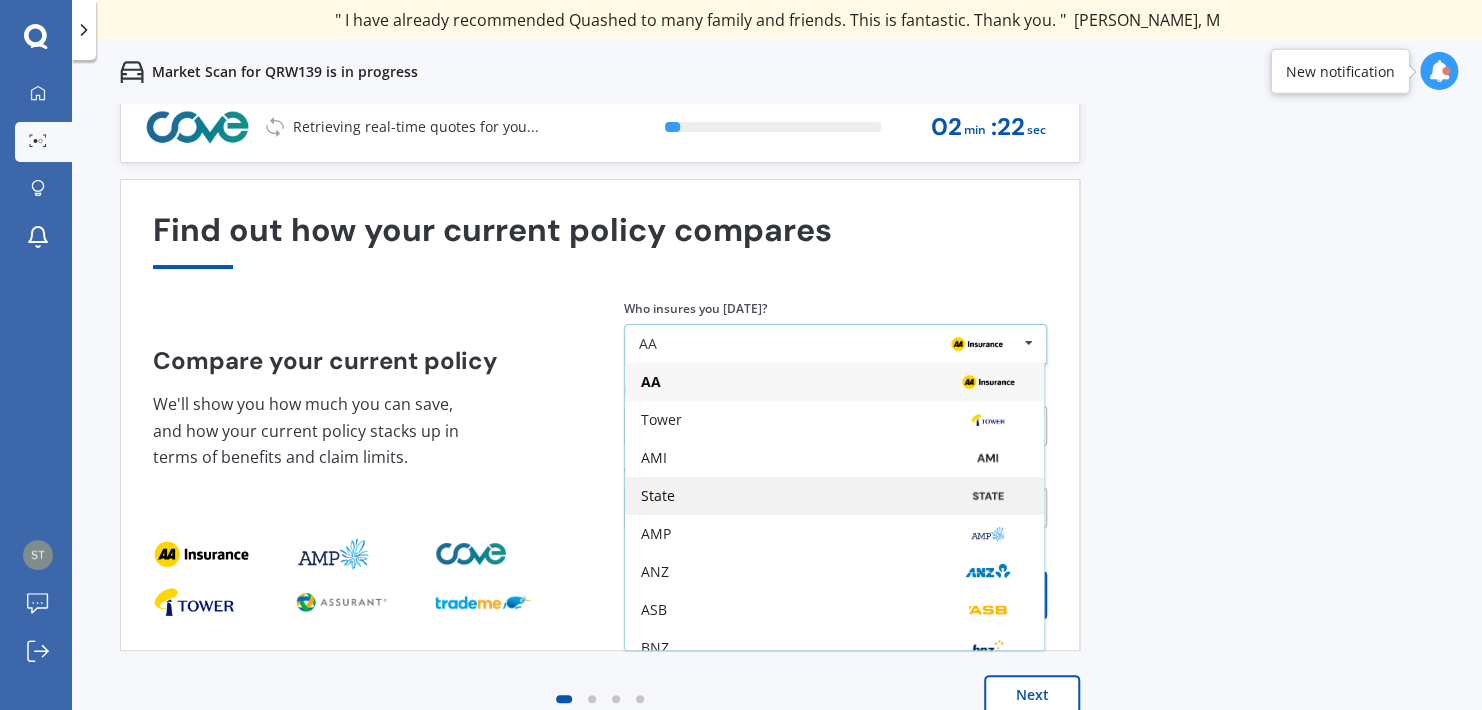 click on "State" at bounding box center (834, 496) 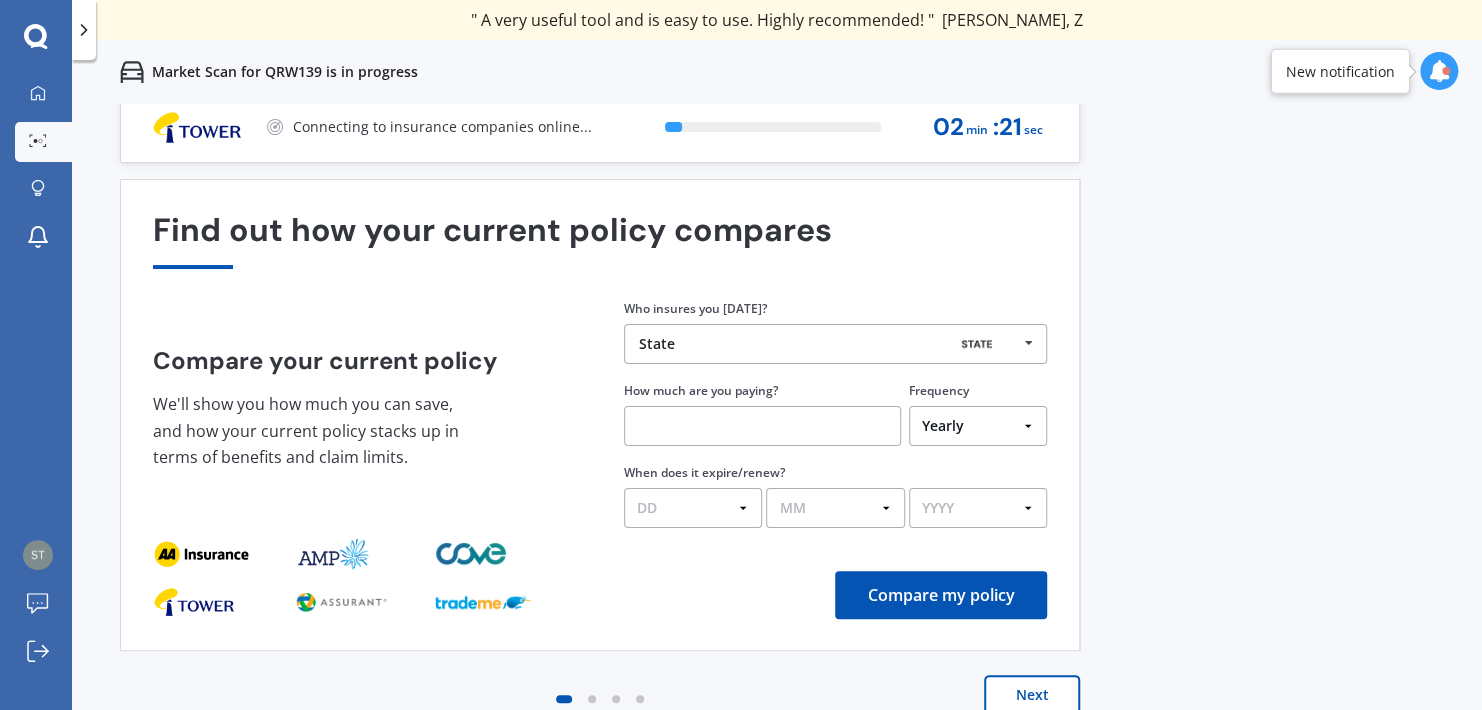 click at bounding box center (762, 426) 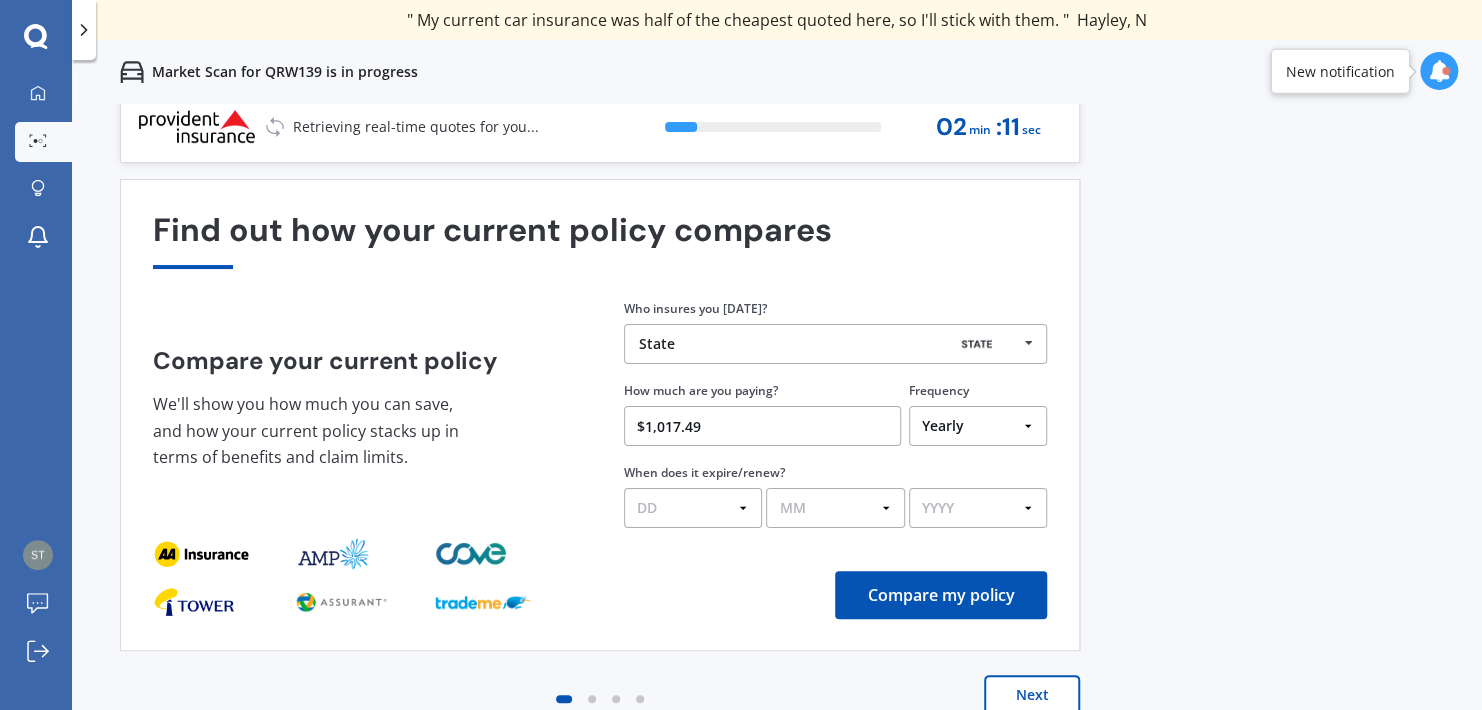 type on "$1,017.49" 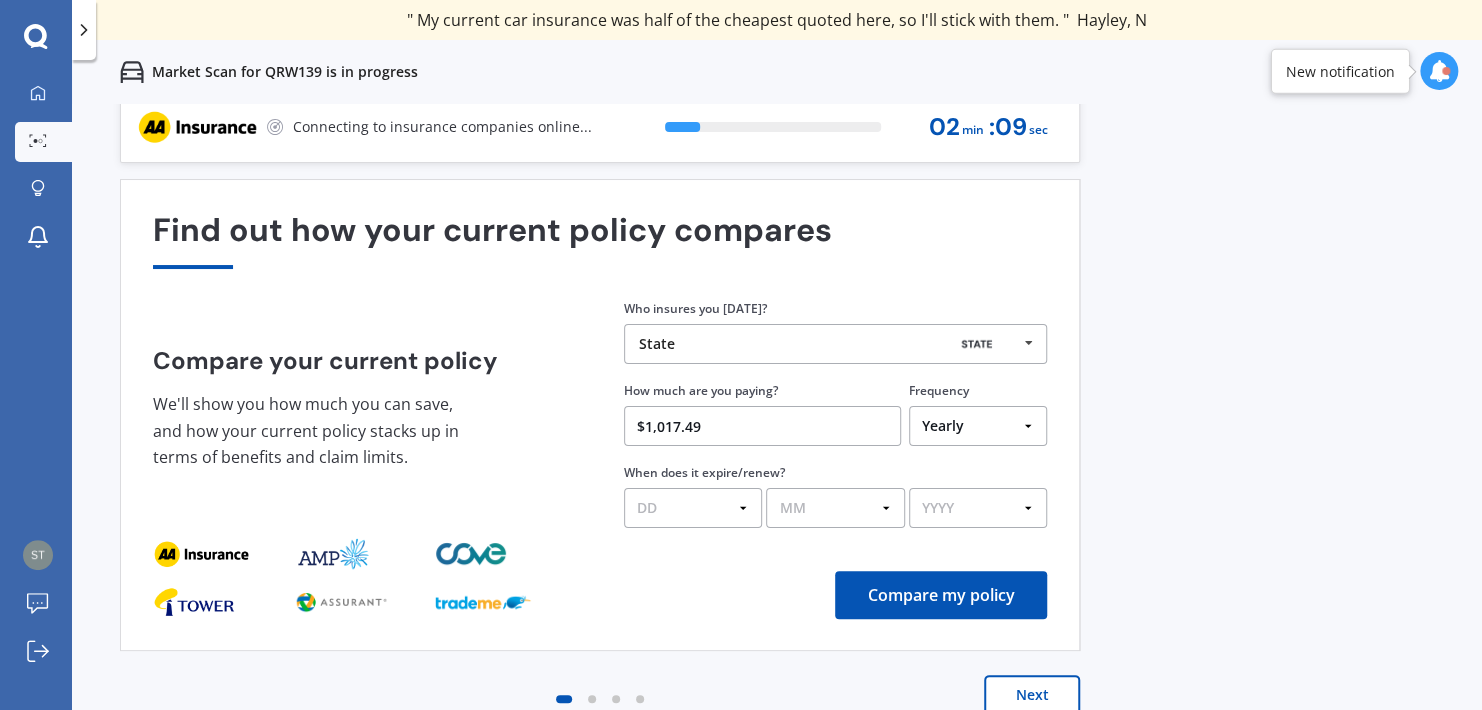 select on "02" 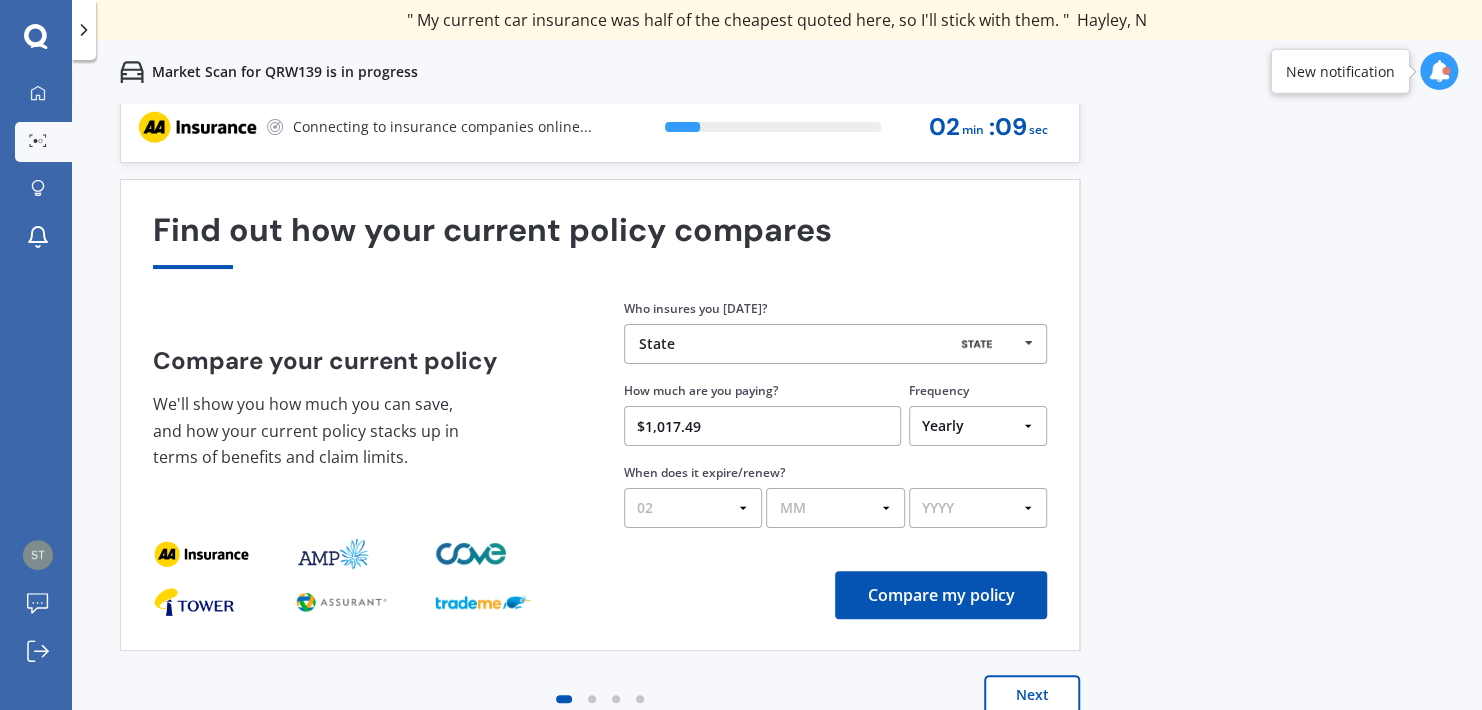 click on "DD 01 02 03 04 05 06 07 08 09 10 11 12 13 14 15 16 17 18 19 20 21 22 23 24 25 26 27 28 29 30 31" at bounding box center (693, 508) 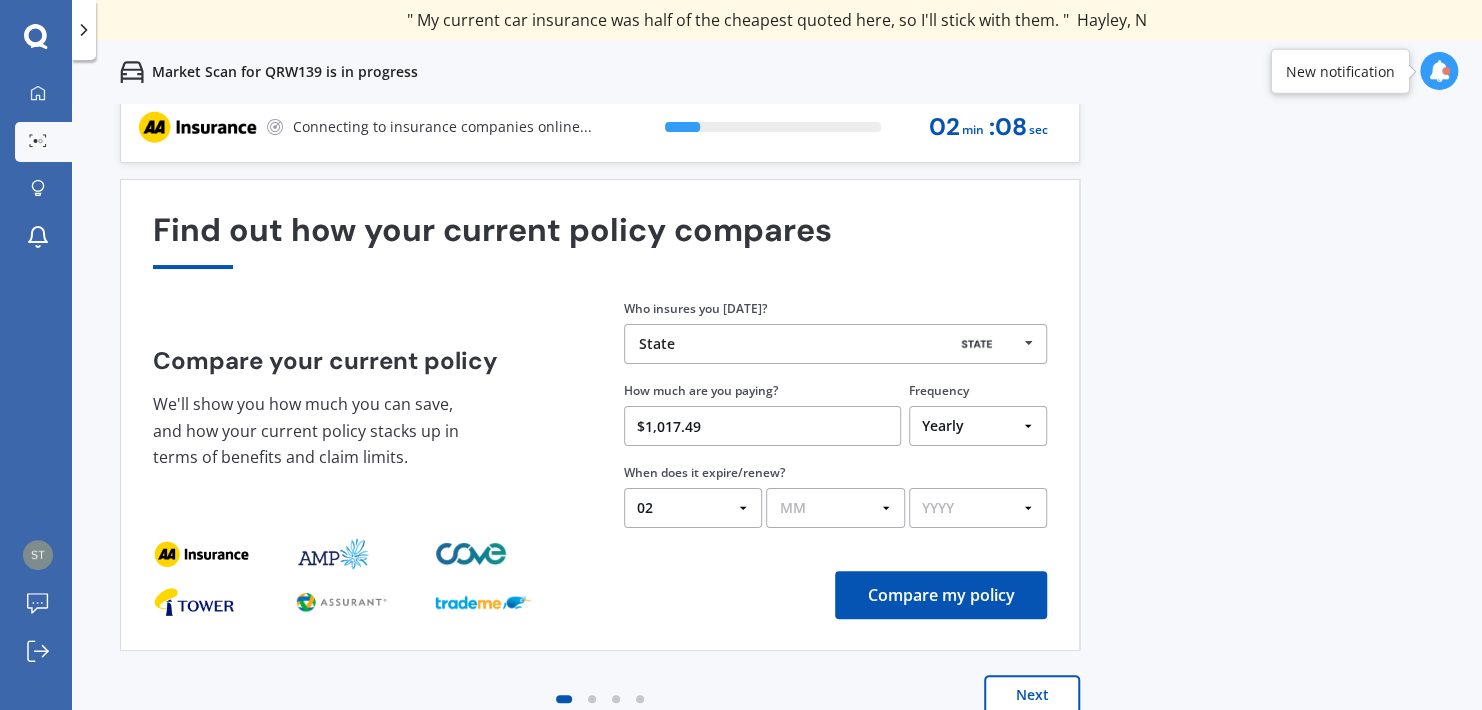 click on "MM 01 02 03 04 05 06 07 08 09 10 11 12" at bounding box center (835, 508) 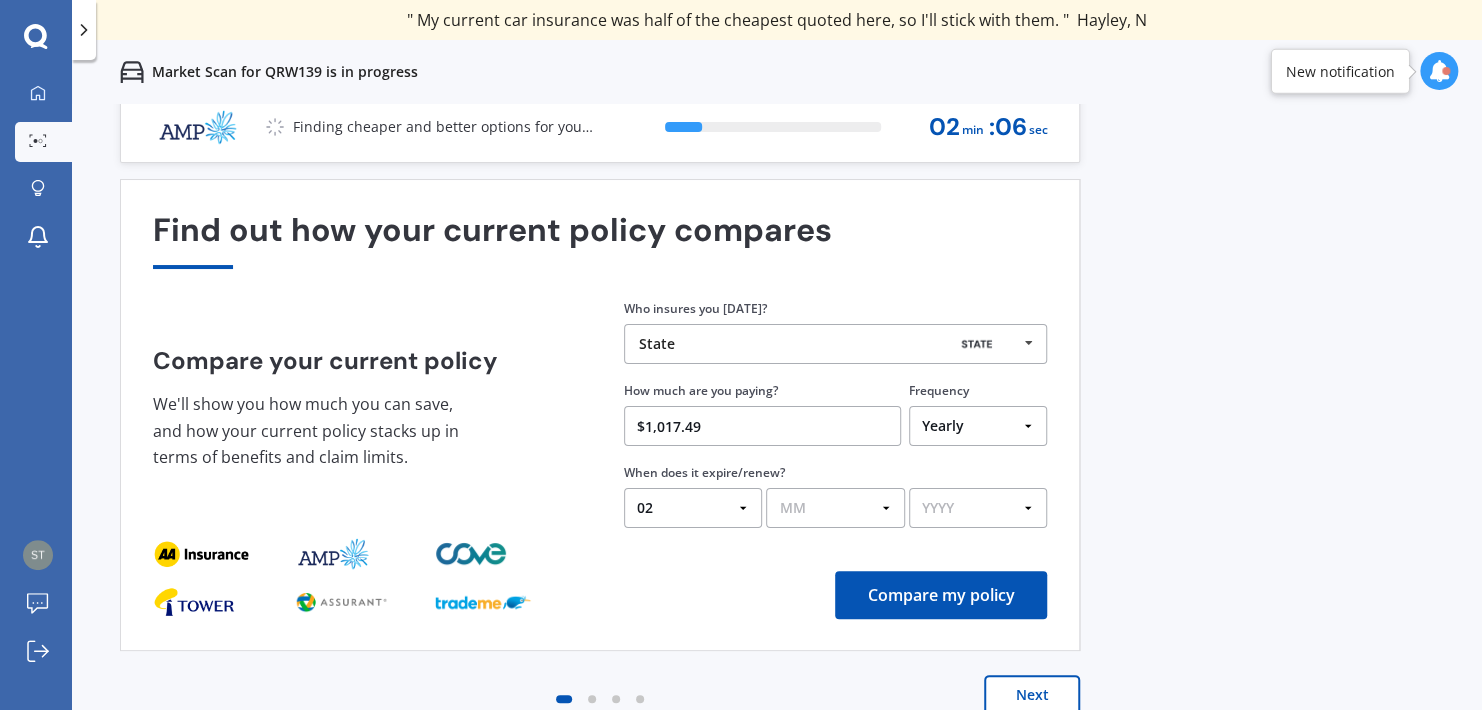 select on "08" 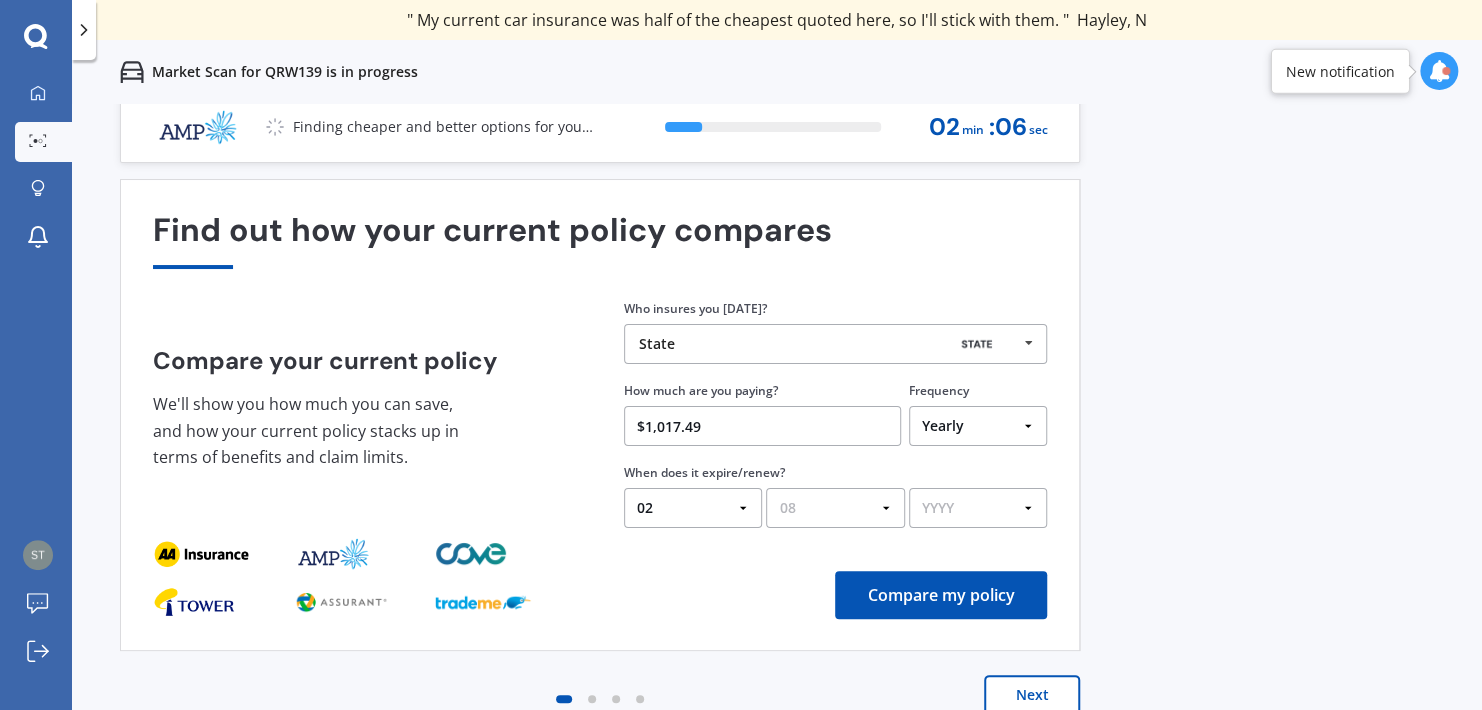 click on "MM 01 02 03 04 05 06 07 08 09 10 11 12" at bounding box center (835, 508) 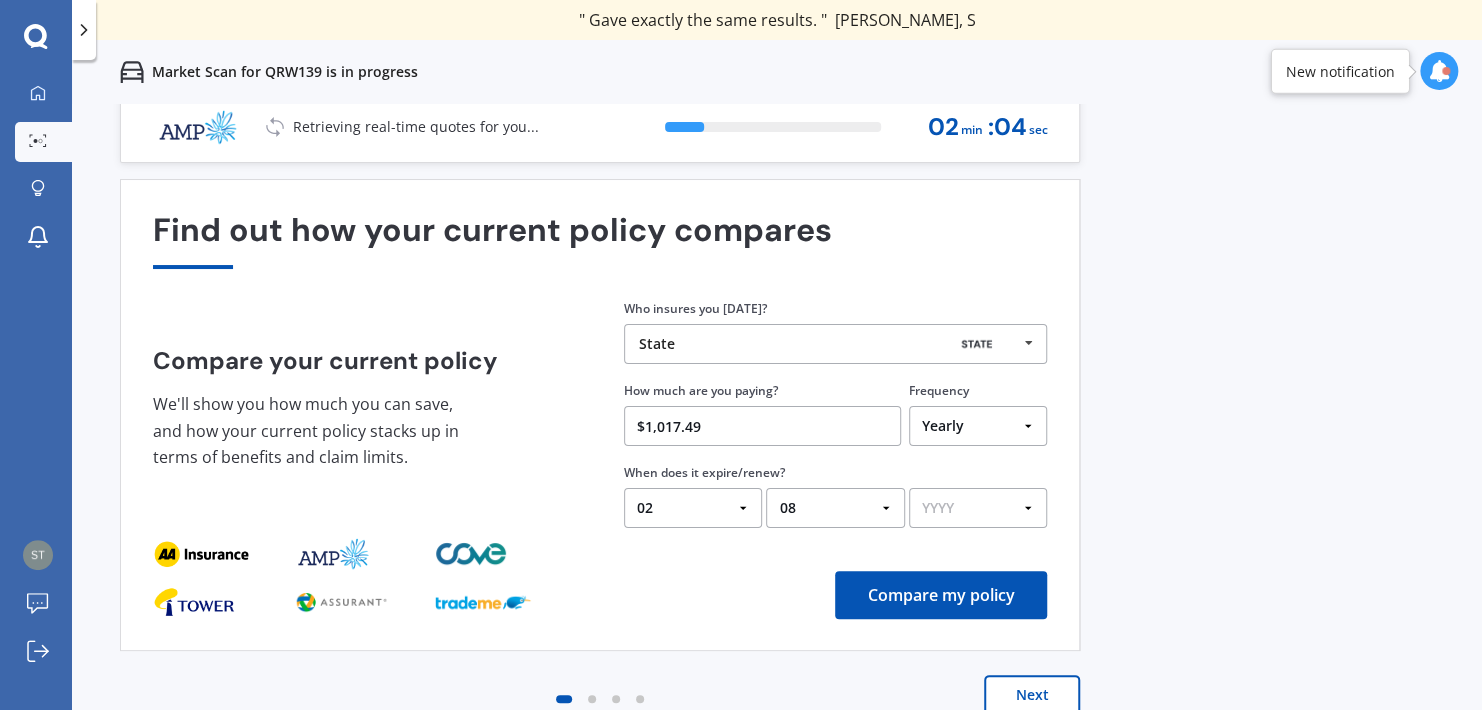 click on "YYYY 2026 2025 2024" at bounding box center (978, 508) 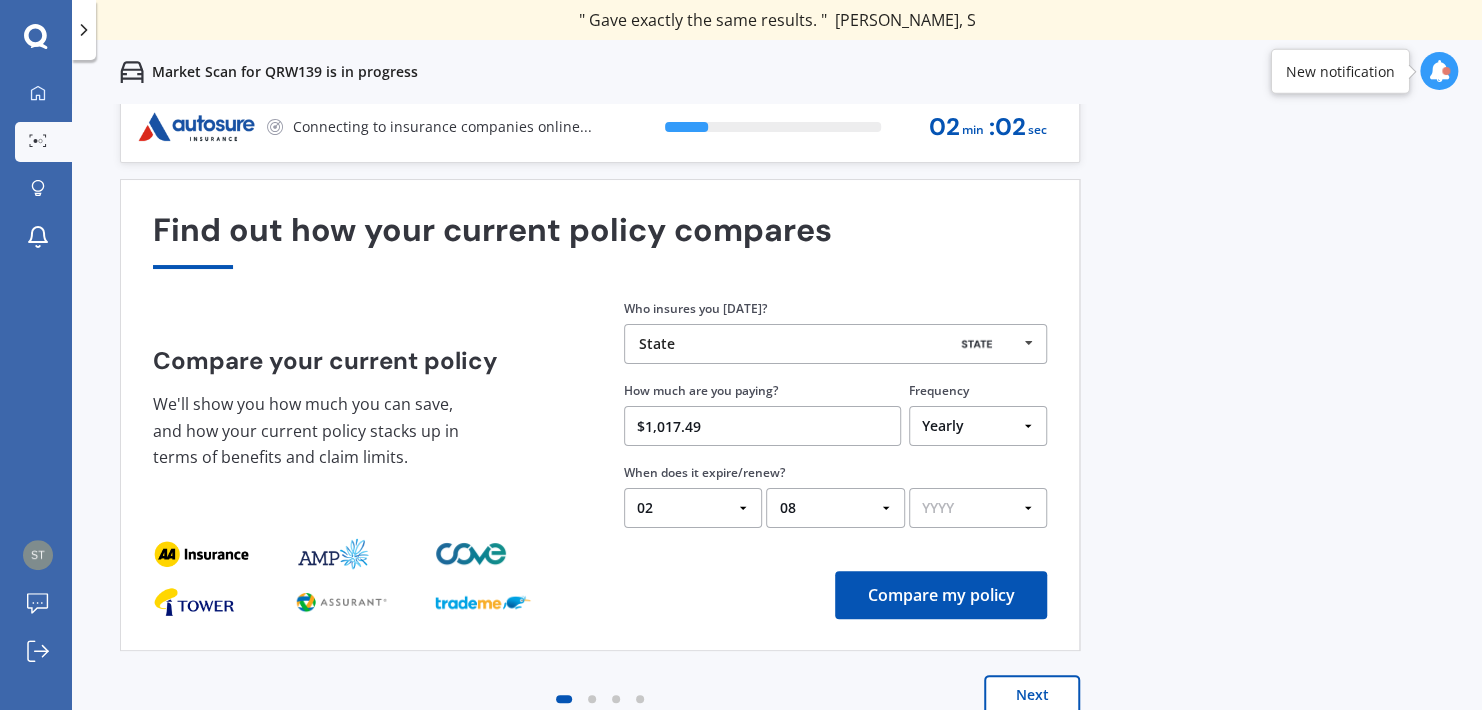 select on "2025" 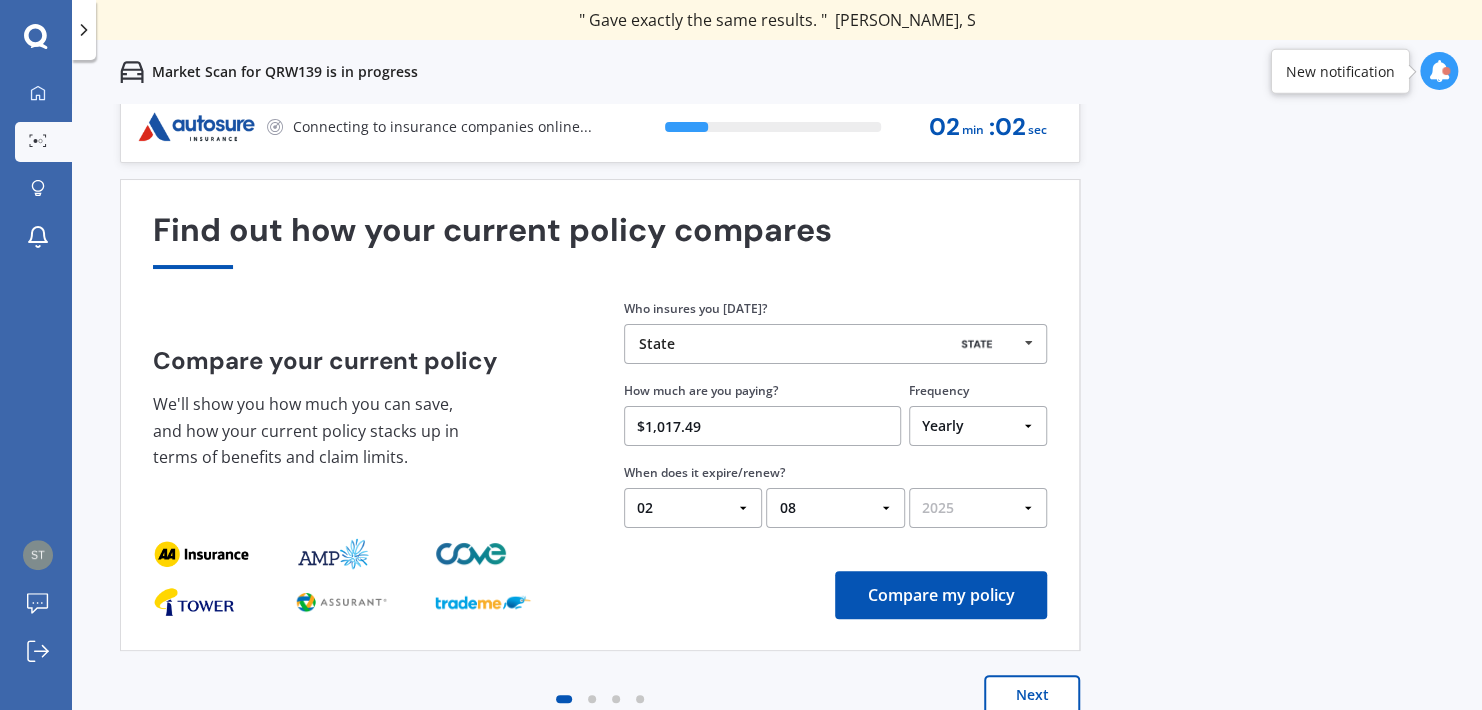 click on "YYYY 2026 2025 2024" at bounding box center (978, 508) 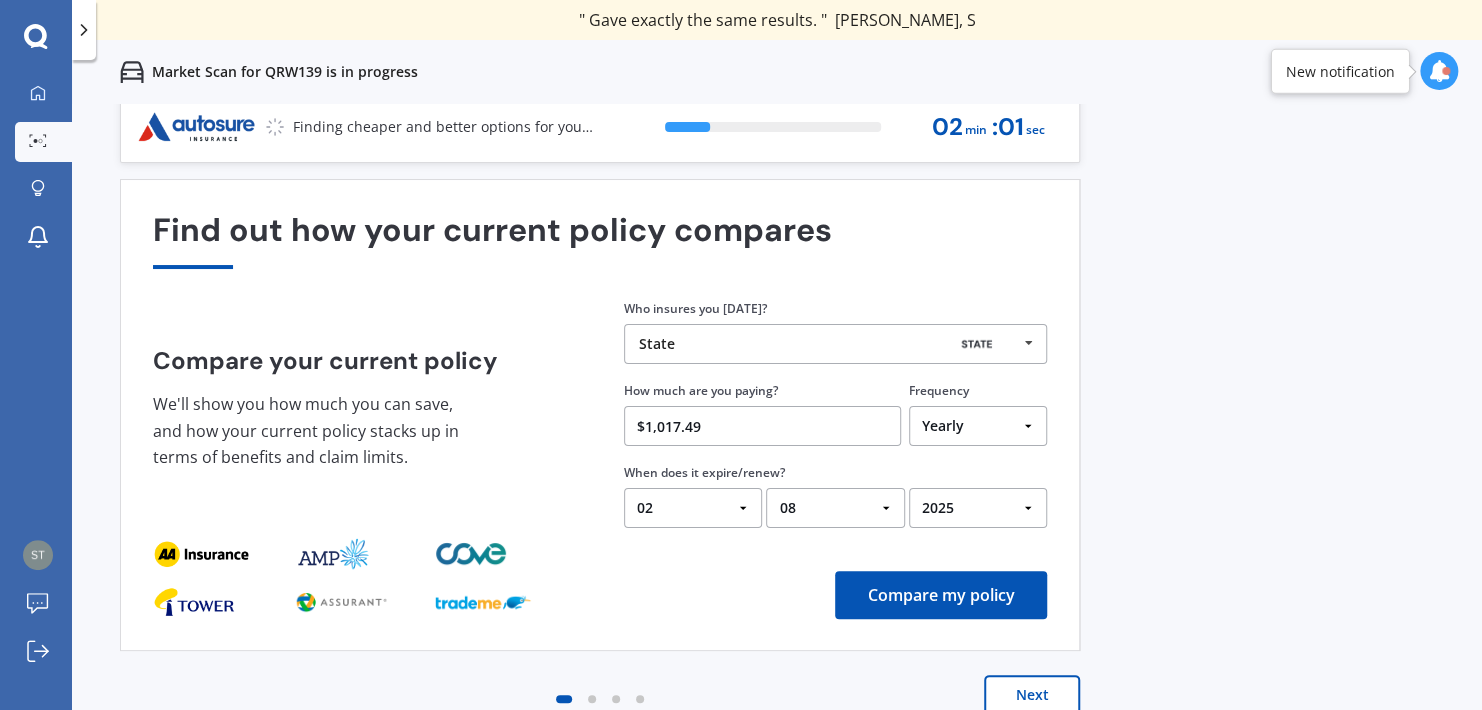 click on "Compare my policy" at bounding box center (941, 595) 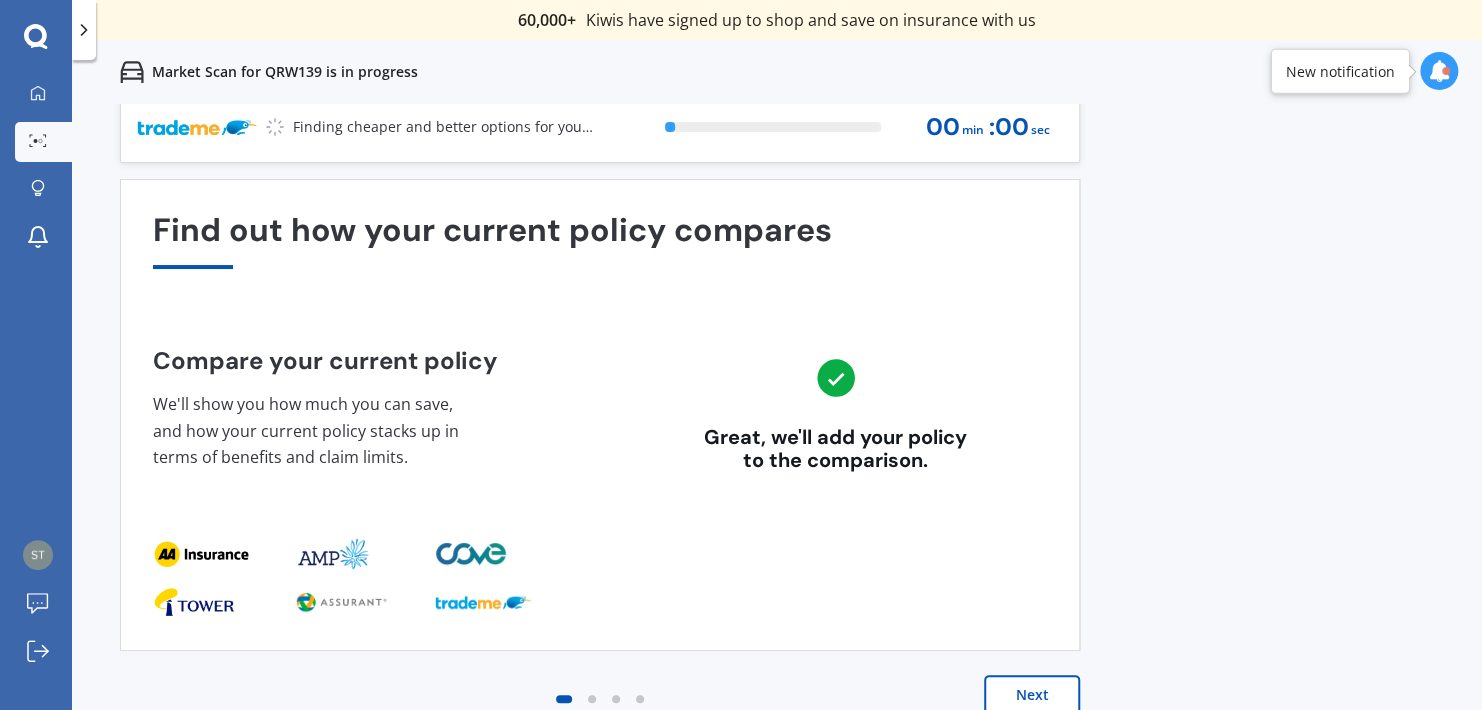 click on "Next" at bounding box center [1032, 695] 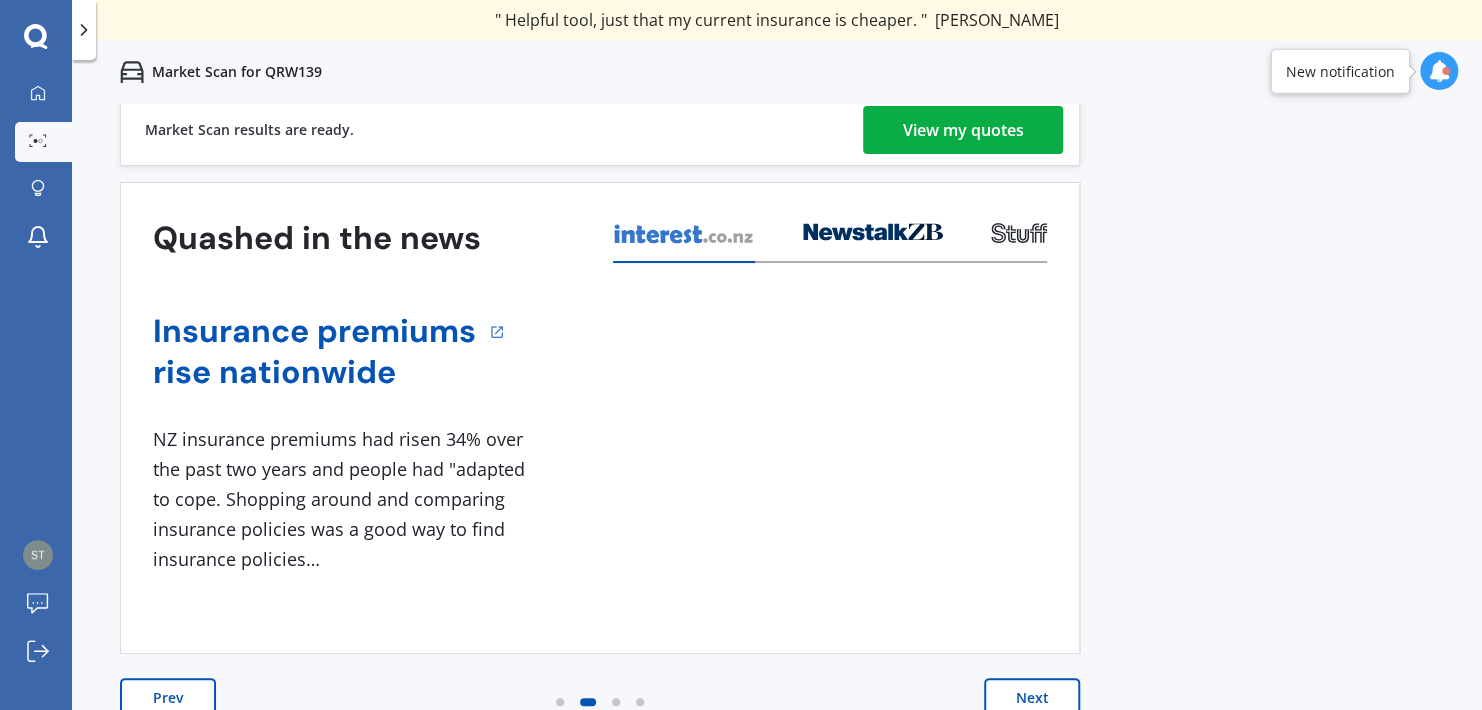 scroll, scrollTop: 13, scrollLeft: 0, axis: vertical 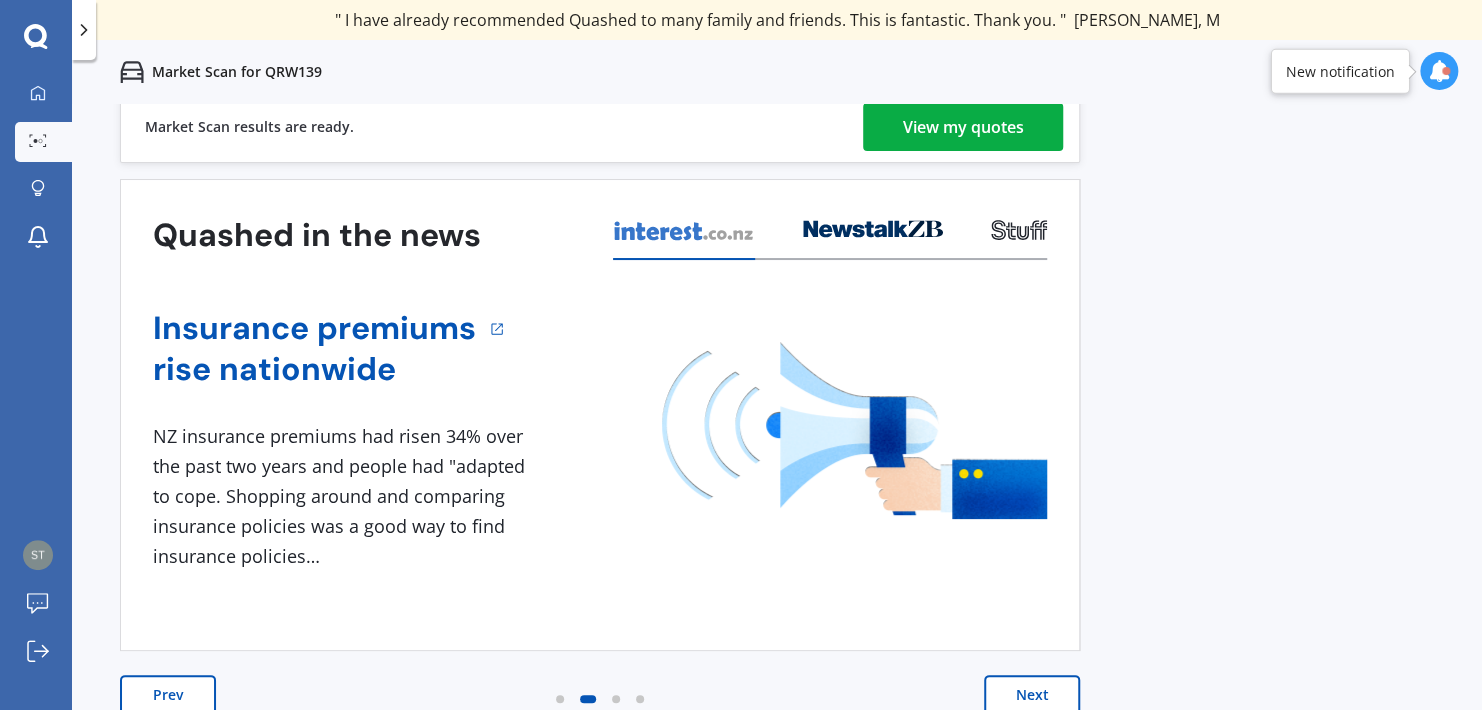 click on "Next" at bounding box center (1032, 695) 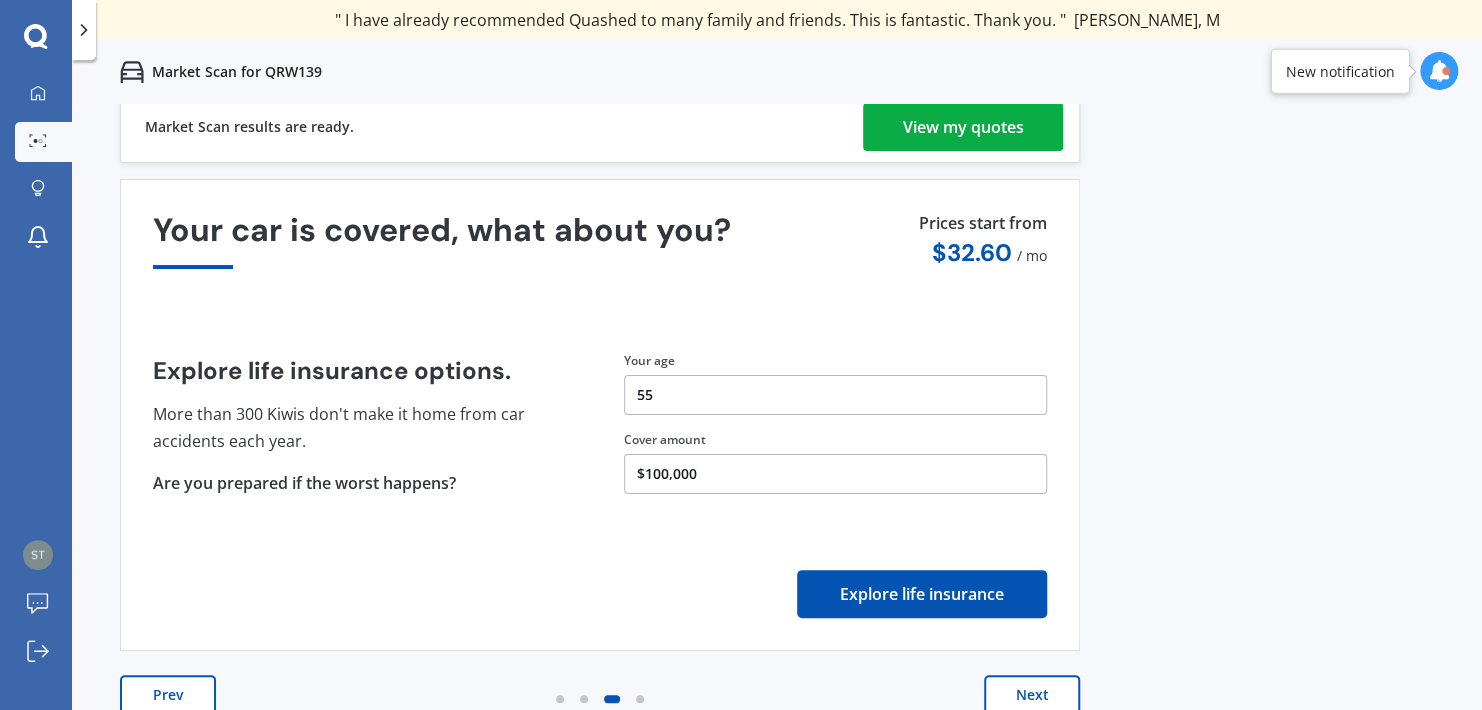scroll, scrollTop: 0, scrollLeft: 0, axis: both 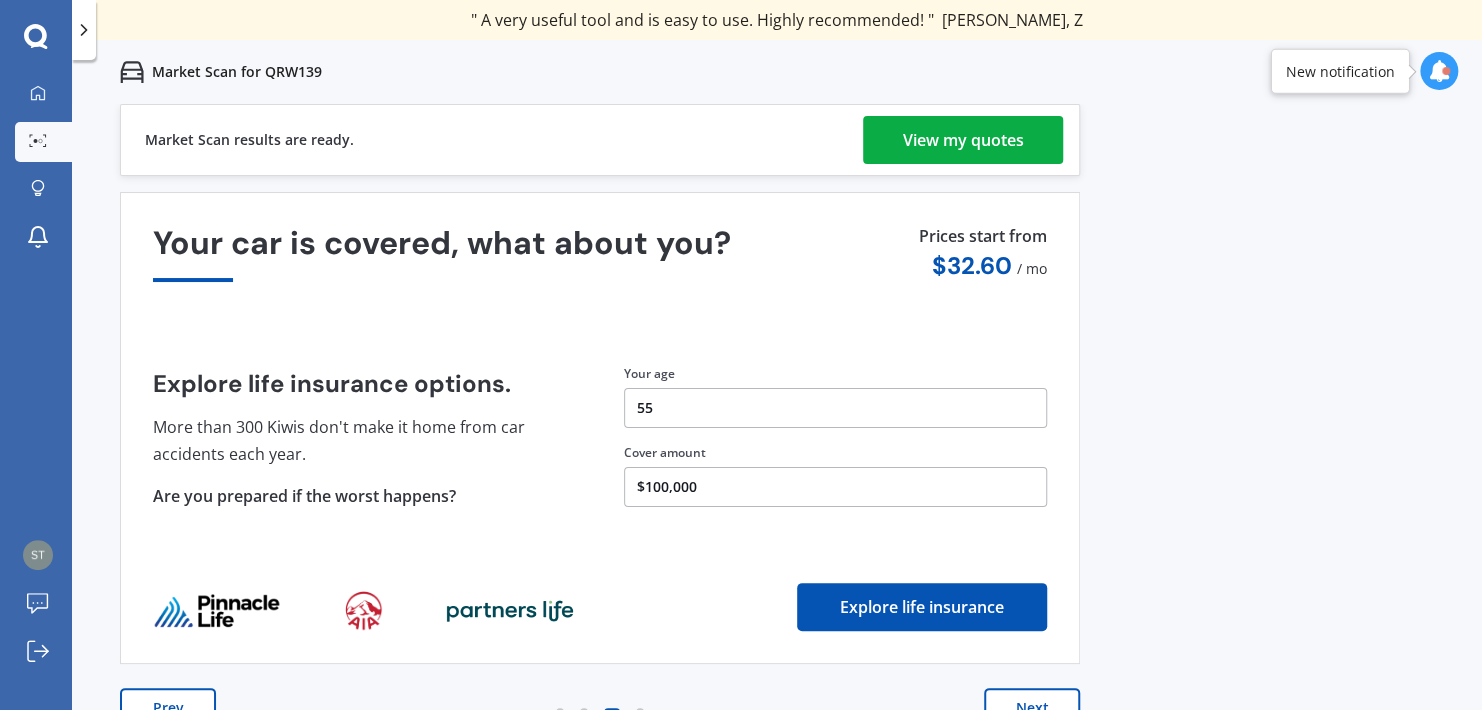 click on "View my quotes" at bounding box center (963, 140) 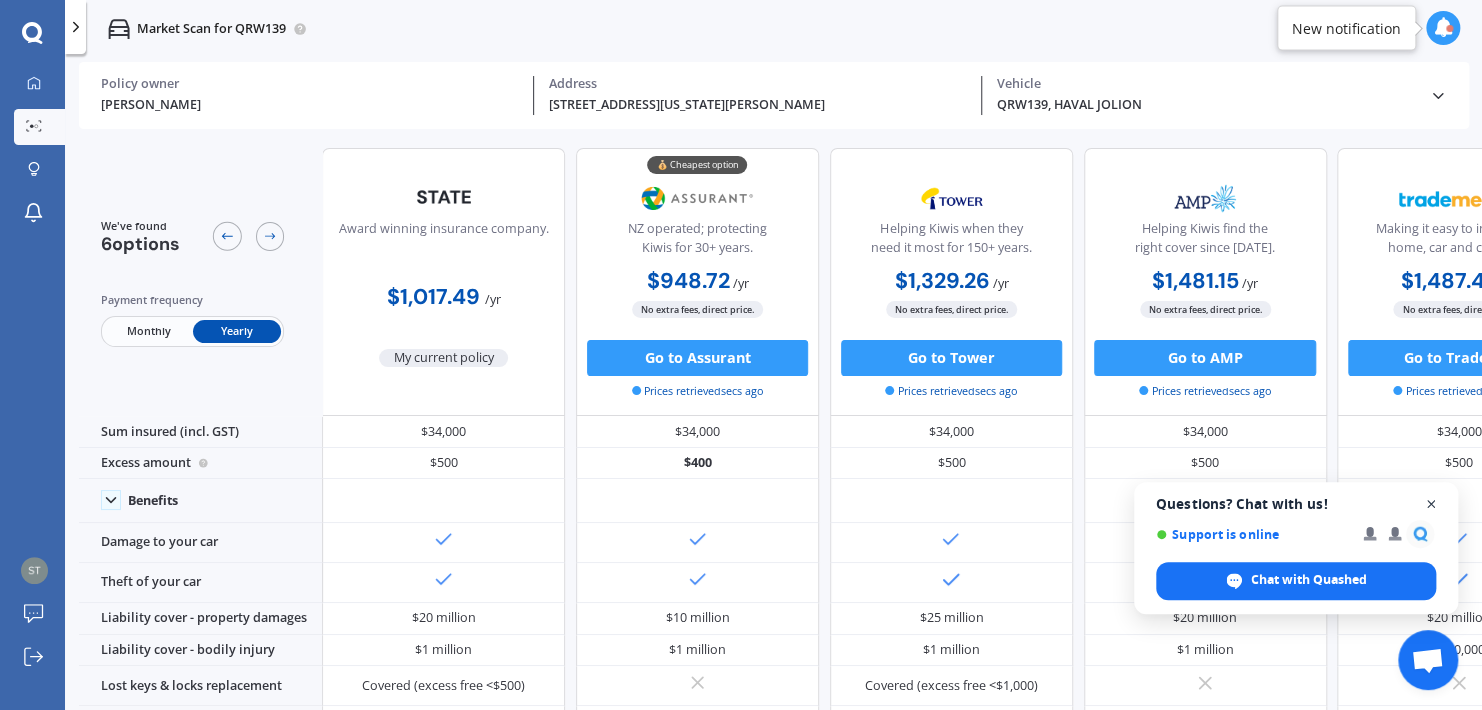 click at bounding box center [1431, 504] 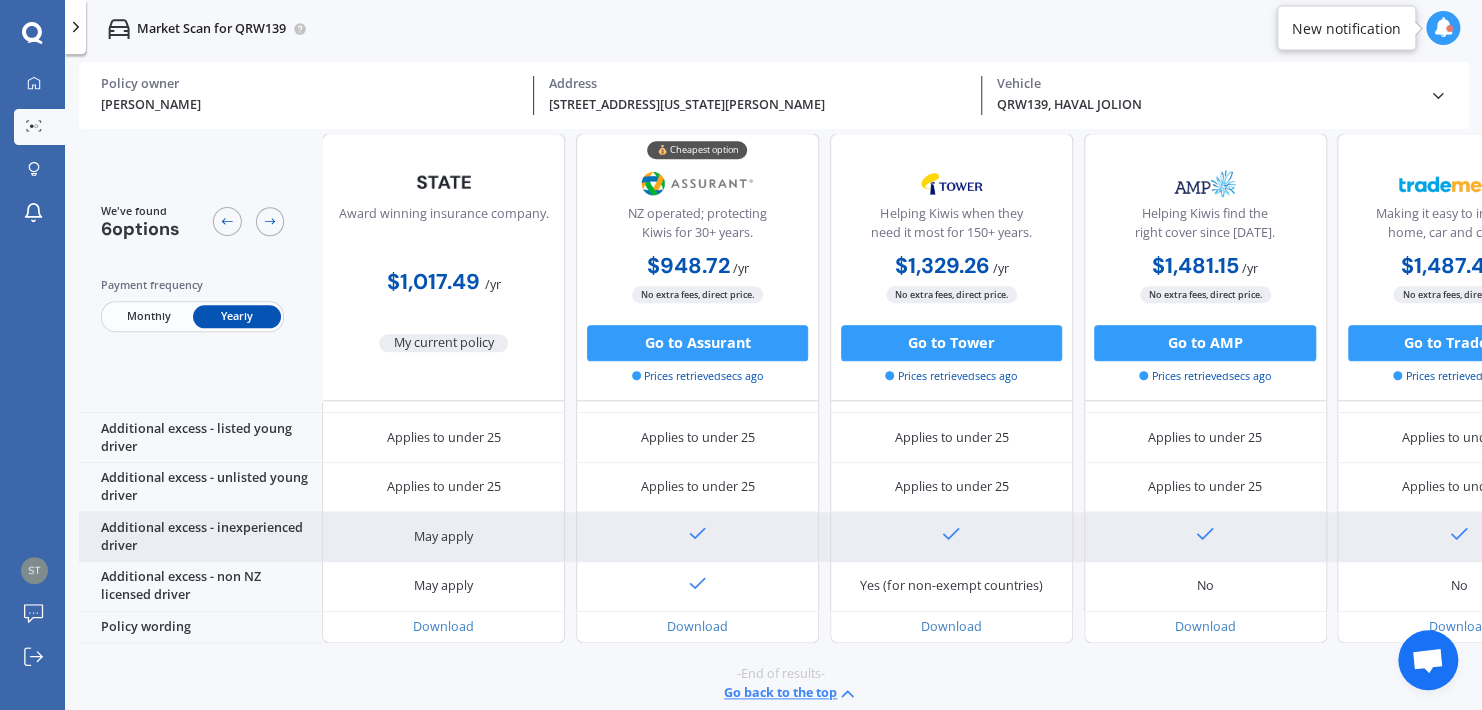 scroll, scrollTop: 1000, scrollLeft: 0, axis: vertical 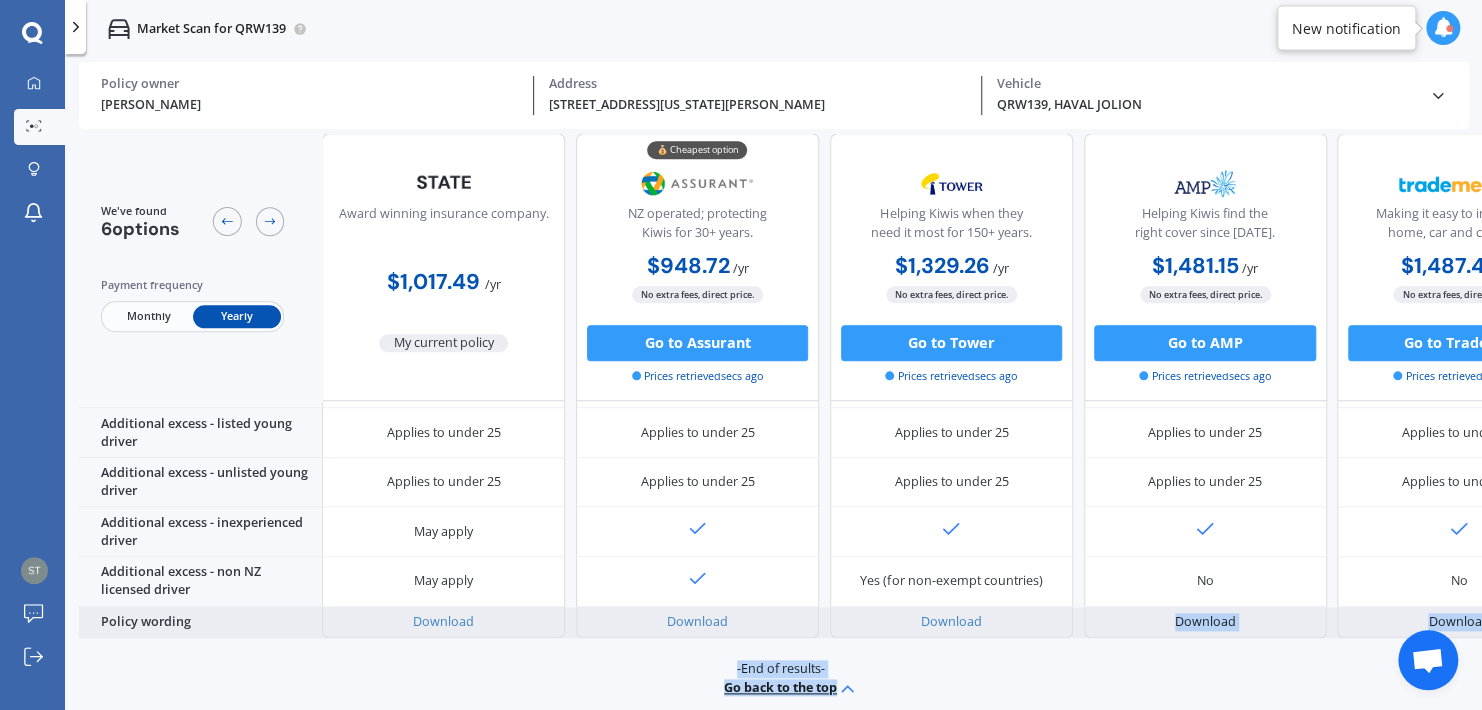 drag, startPoint x: 1368, startPoint y: 638, endPoint x: 1125, endPoint y: 626, distance: 243.29611 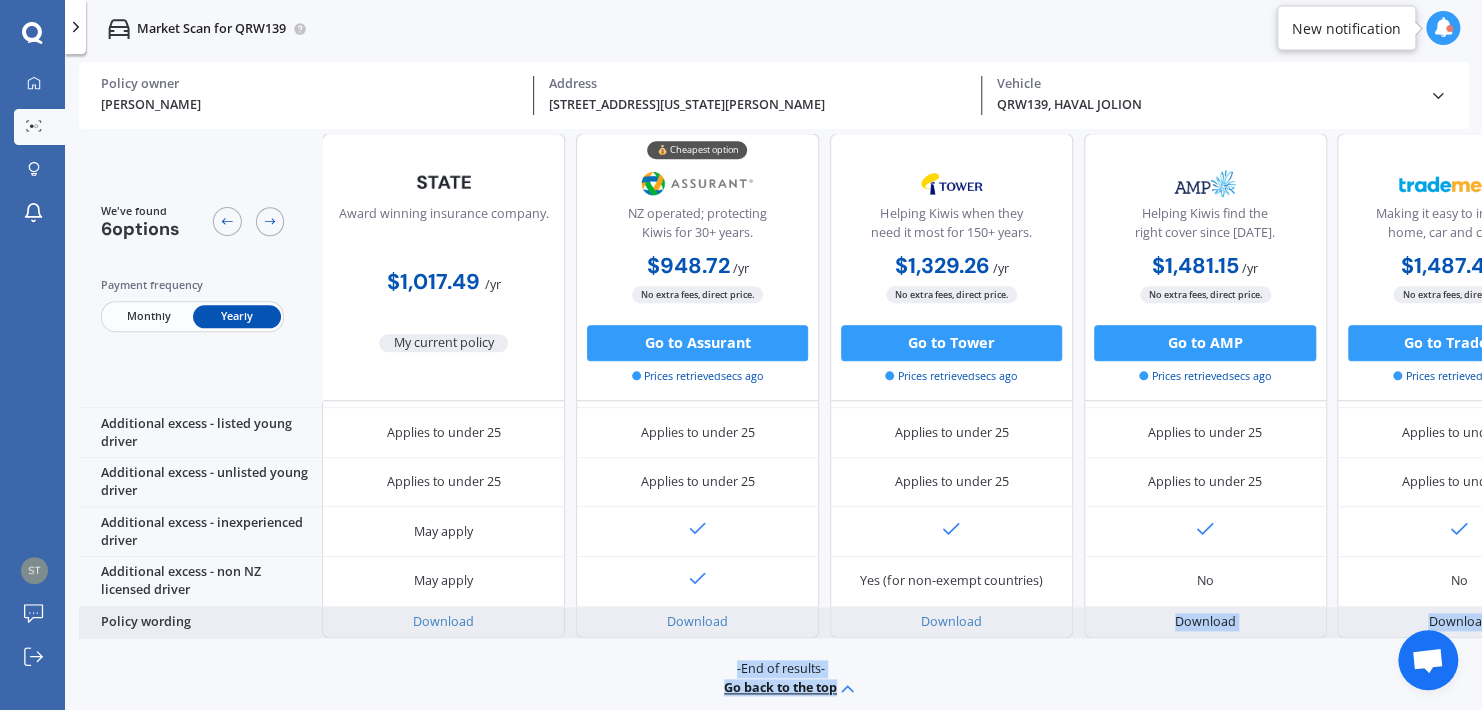 click on "We've found 6  options Payment frequency Monthly Yearly Award winning insurance company. $1,017.49   /  yr My current policy 💰 Cheapest option NZ operated; protecting Kiwis for 30+ years. $948.72   /  yr $948.72   /  yr $79.06   /  mo No extra fees, direct price. Go to Assurant Prices retrieved  secs ago Helping Kiwis when they need it most for 150+ years. $1,329.26   /  yr $1,329.26   /  yr $122.59   /  mo No extra fees, direct price. Go to Tower Prices retrieved  secs ago Helping Kiwis find the right cover since [DATE]. $1,481.15   /  yr $1,481.15   /  yr $135.68   /  mo No extra fees, direct price. Go to AMP Prices retrieved  secs ago Making it easy to insure your home, car and contents. $1,487.48   /  yr $1,487.48   /  yr $136.26   /  mo No extra fees, direct price. Go to Trade Me Prices retrieved  secs ago Simple online insurance, with large global underwriter. Unavailable /  yr Unavailable   /  yr Unavailable   /  mo No extra fees, direct price. Go to Cove Sum insured (incl. GST) $34,000 $34,000 $500" at bounding box center [780, -476] 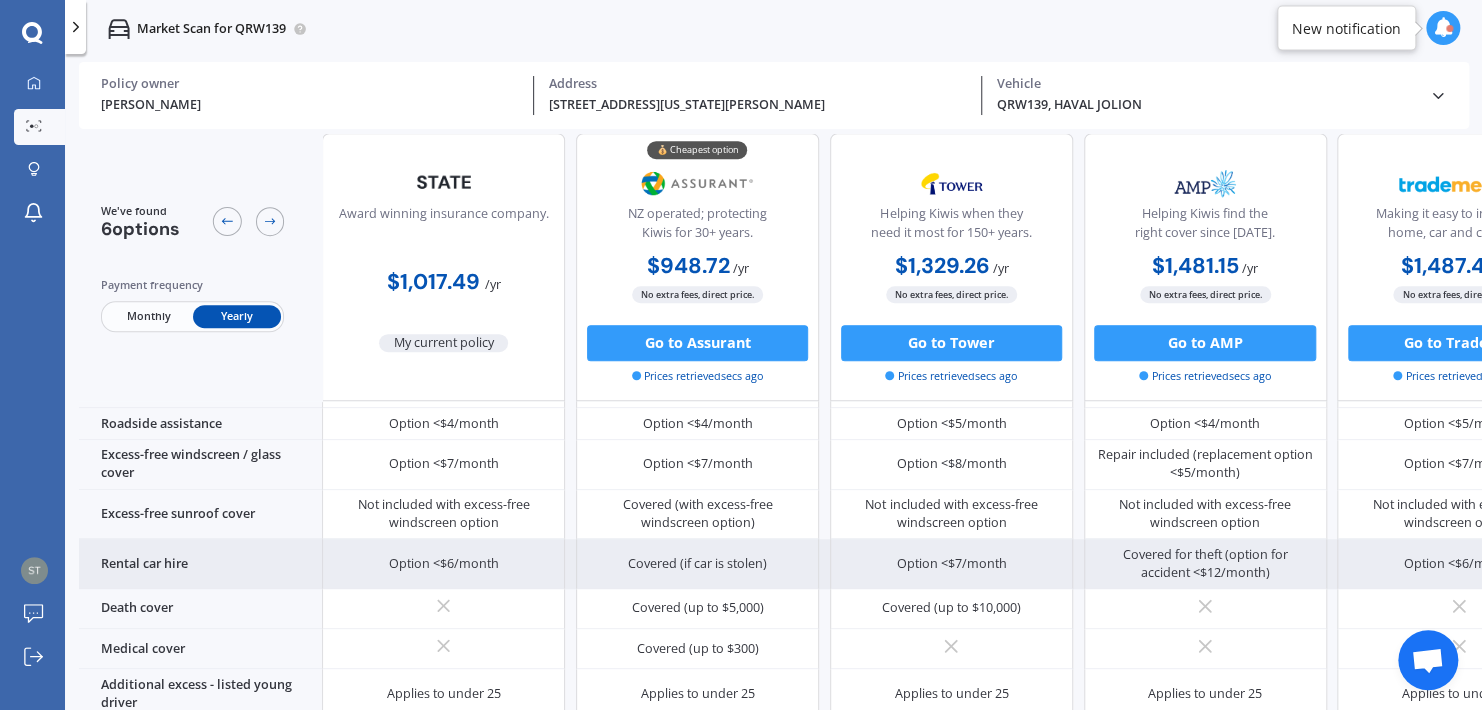 scroll, scrollTop: 674, scrollLeft: 0, axis: vertical 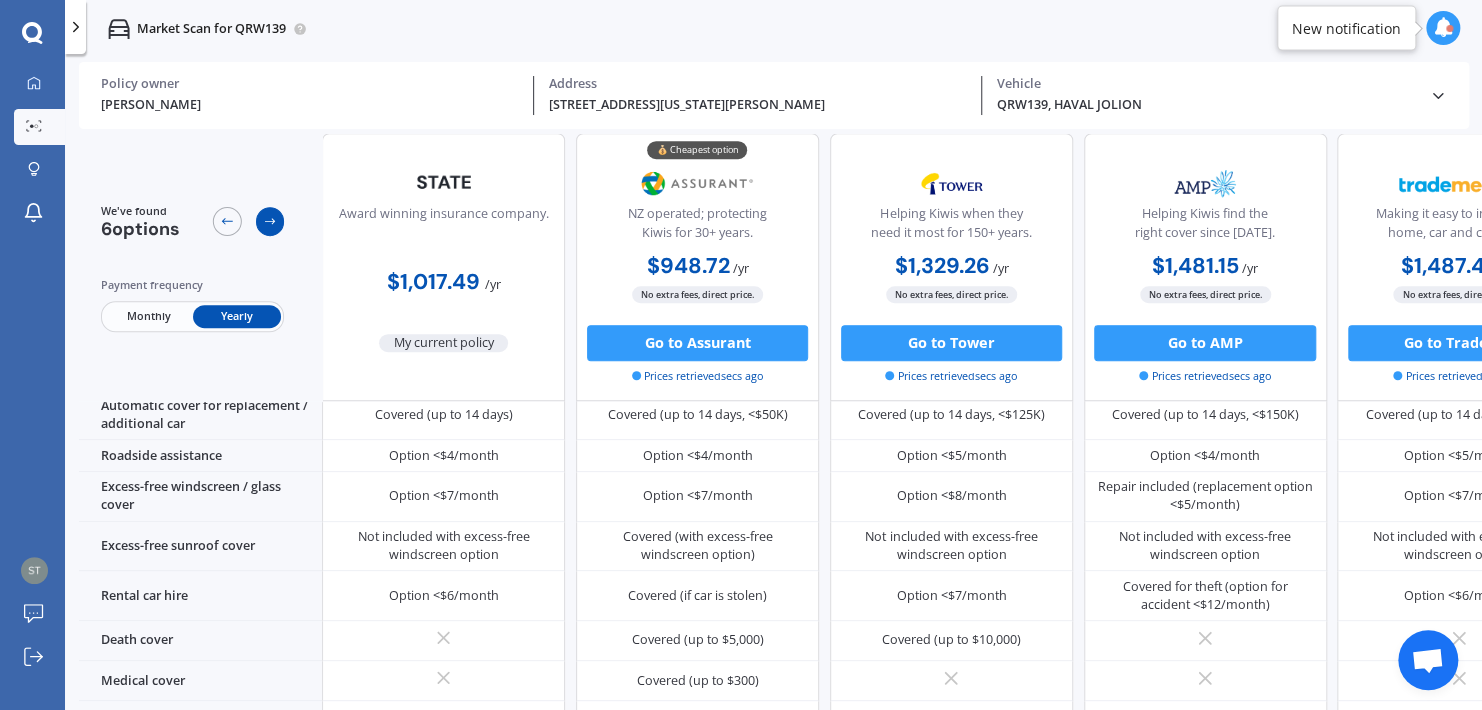 click 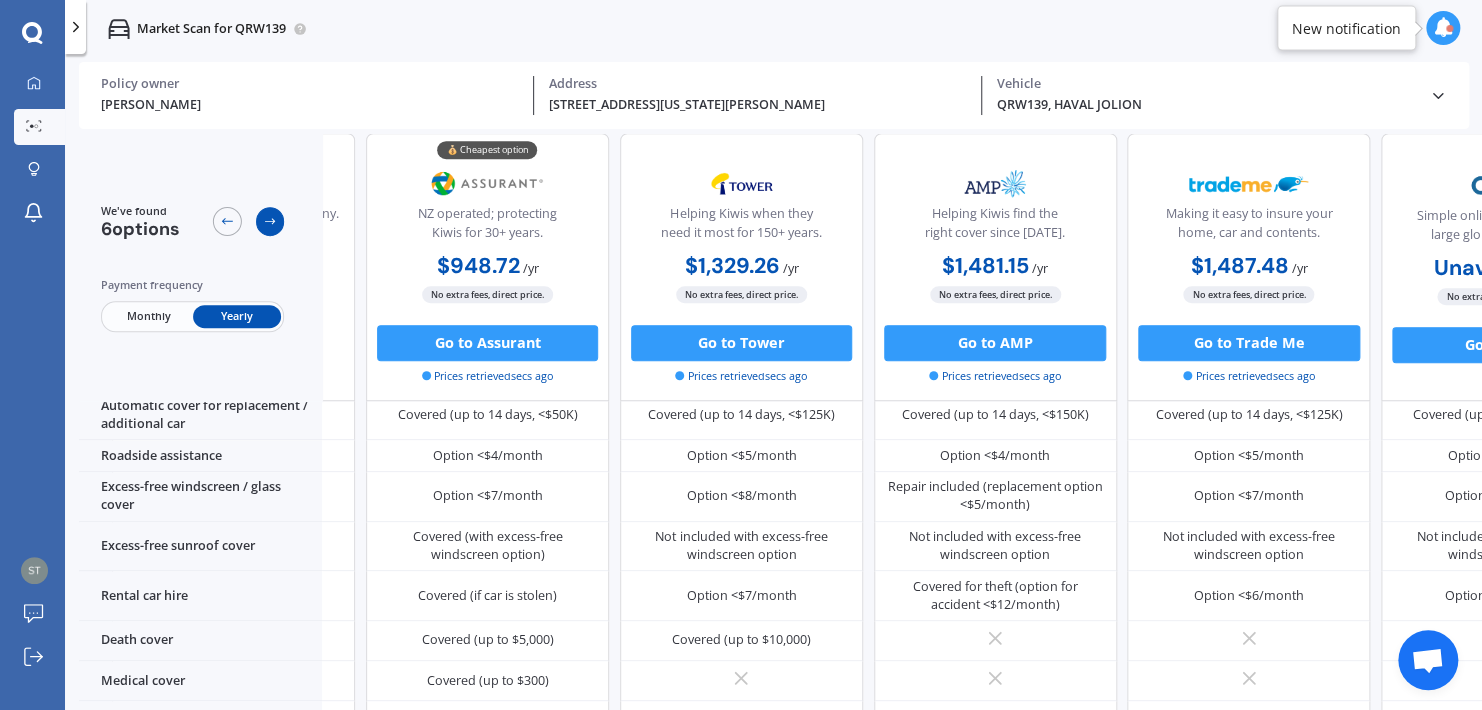 scroll, scrollTop: 674, scrollLeft: 270, axis: both 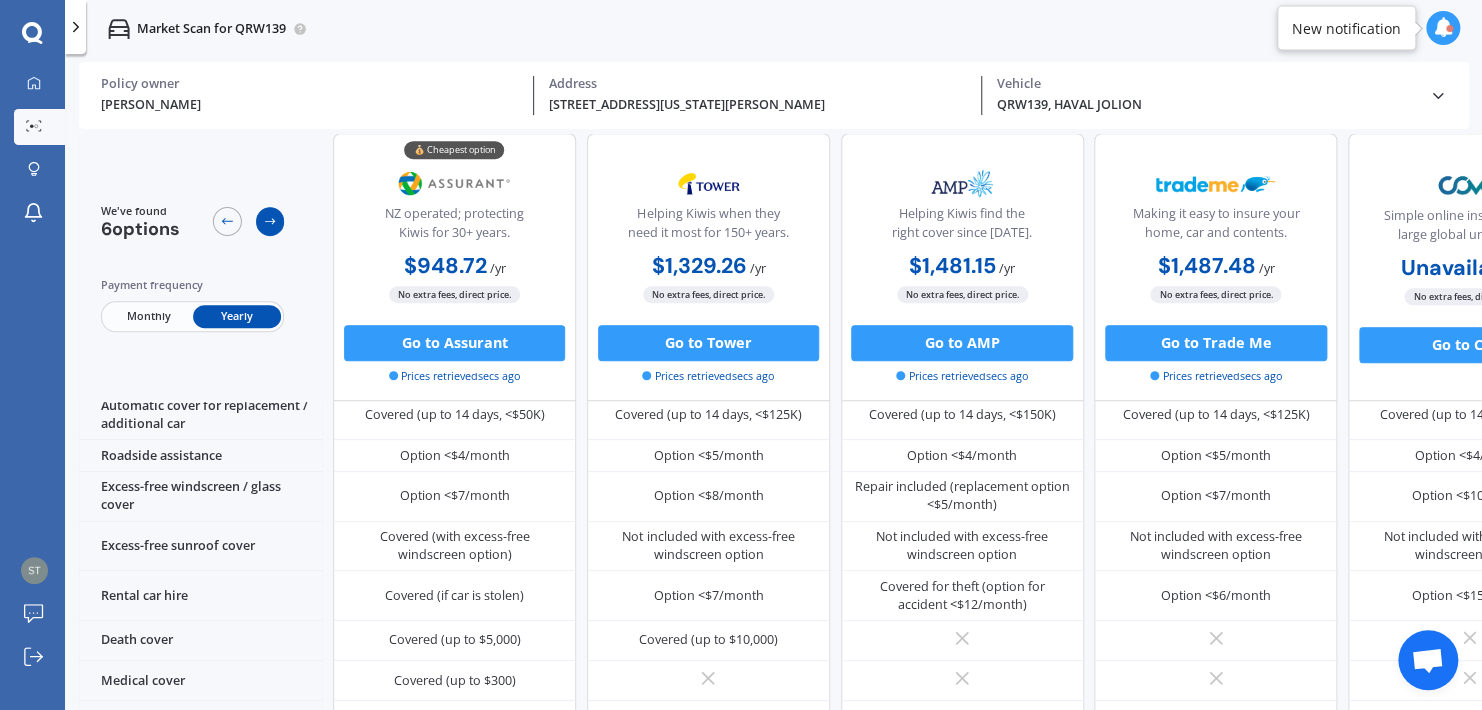 click 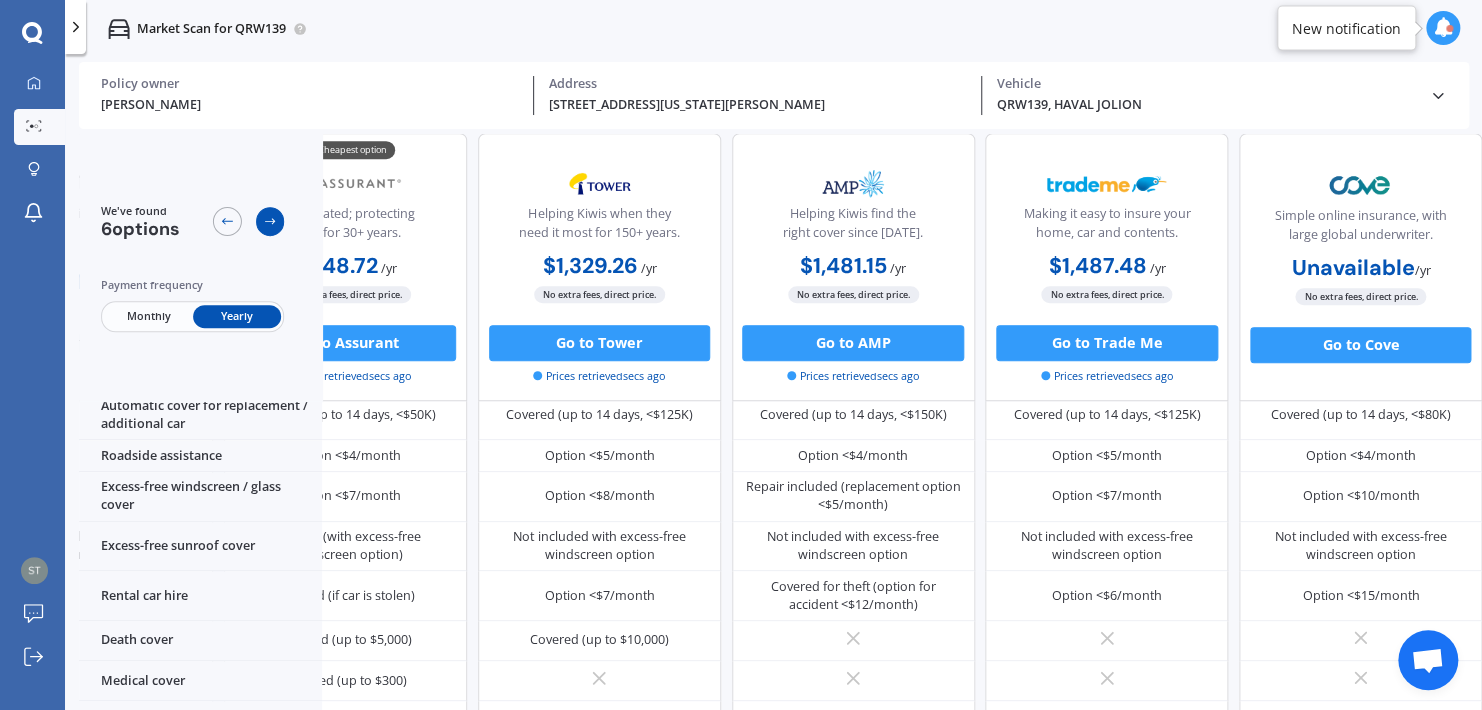 click 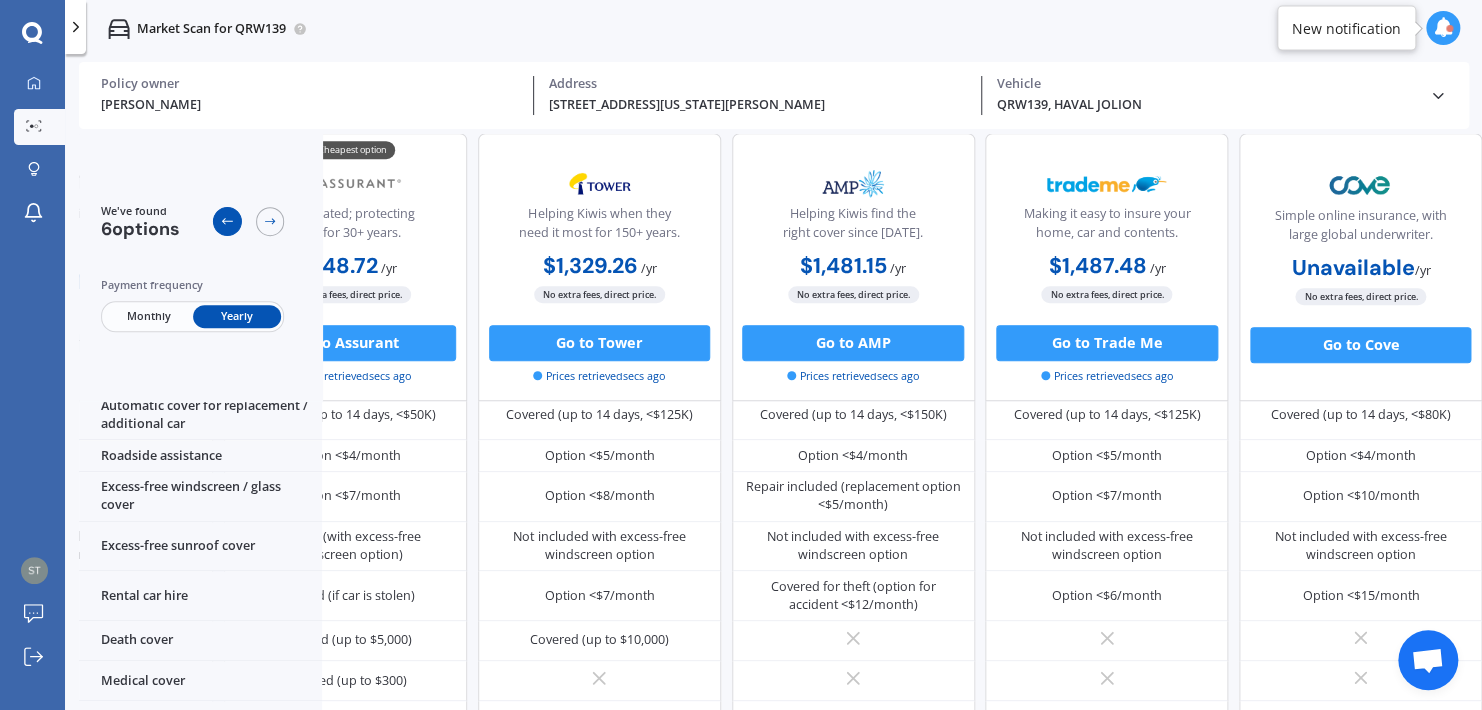 click 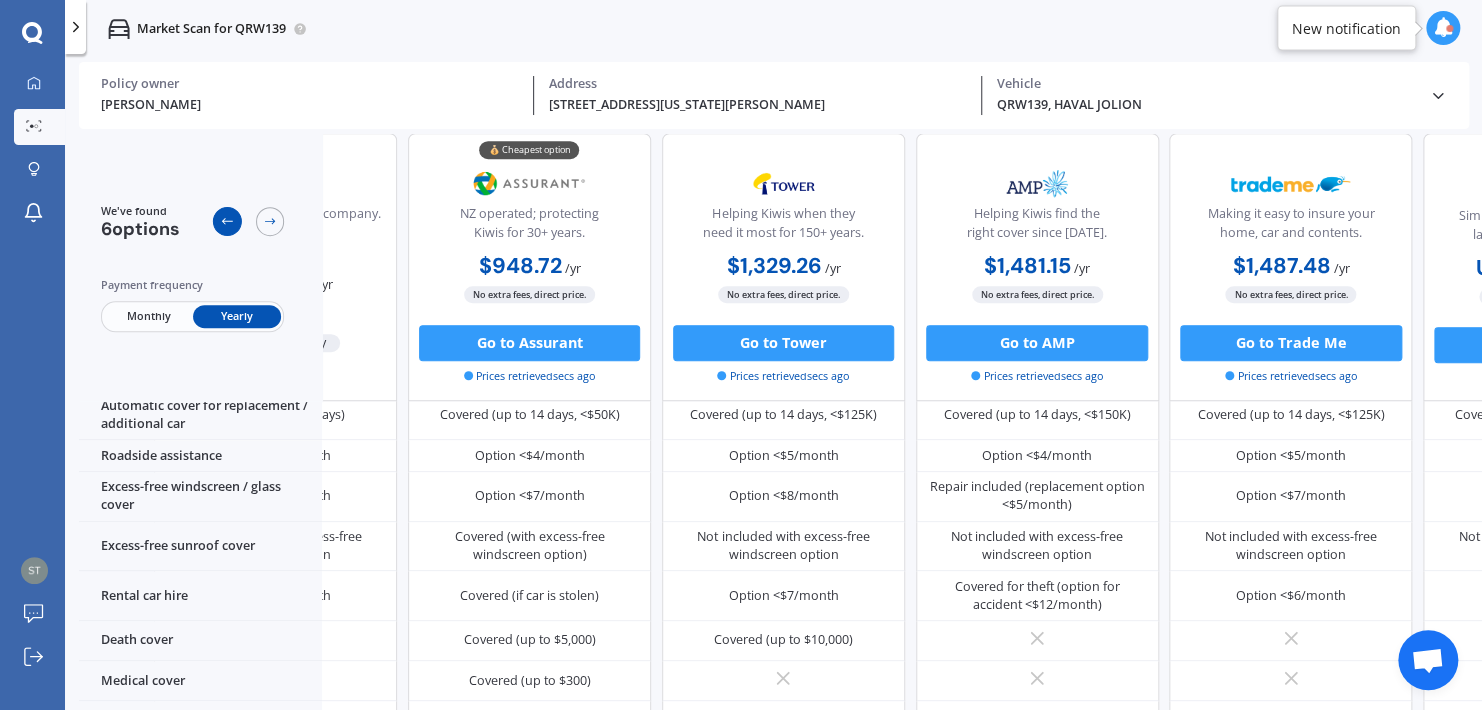 scroll, scrollTop: 674, scrollLeft: 131, axis: both 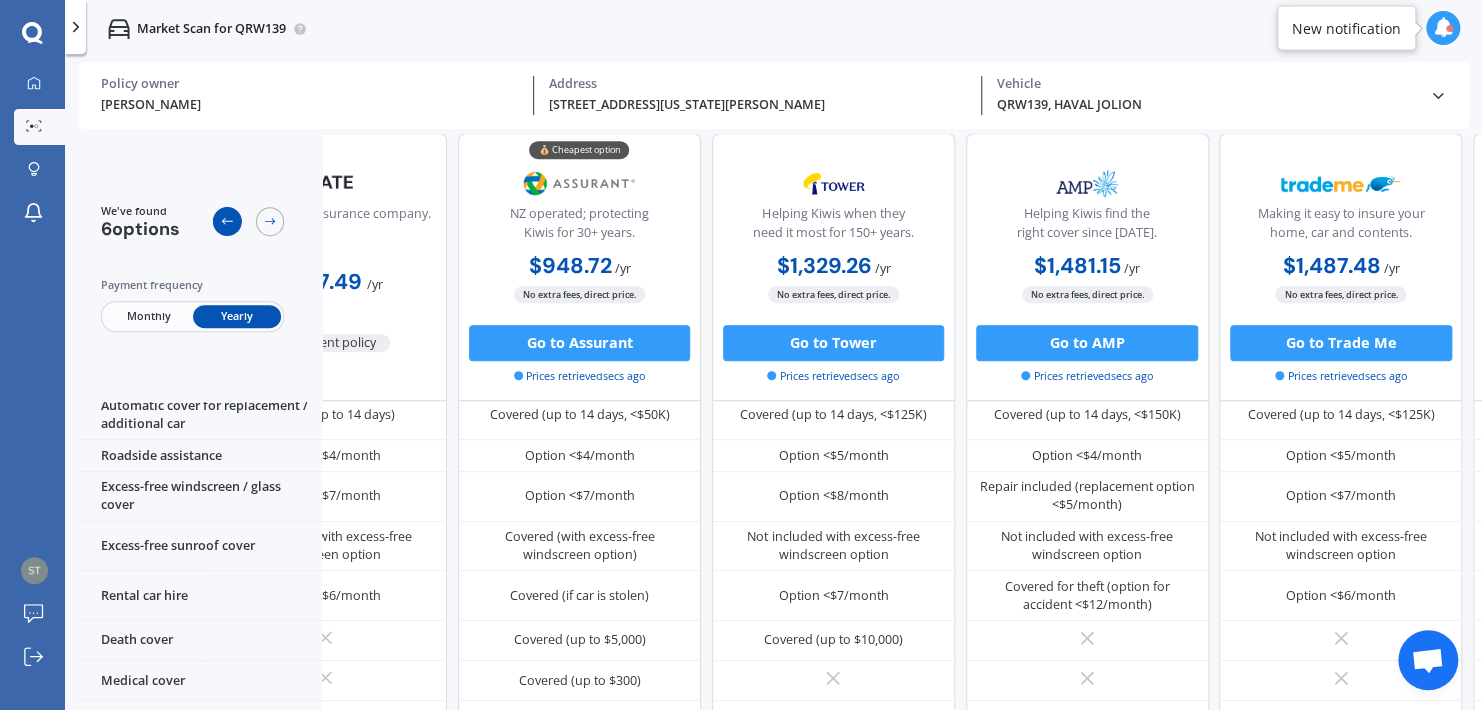 click 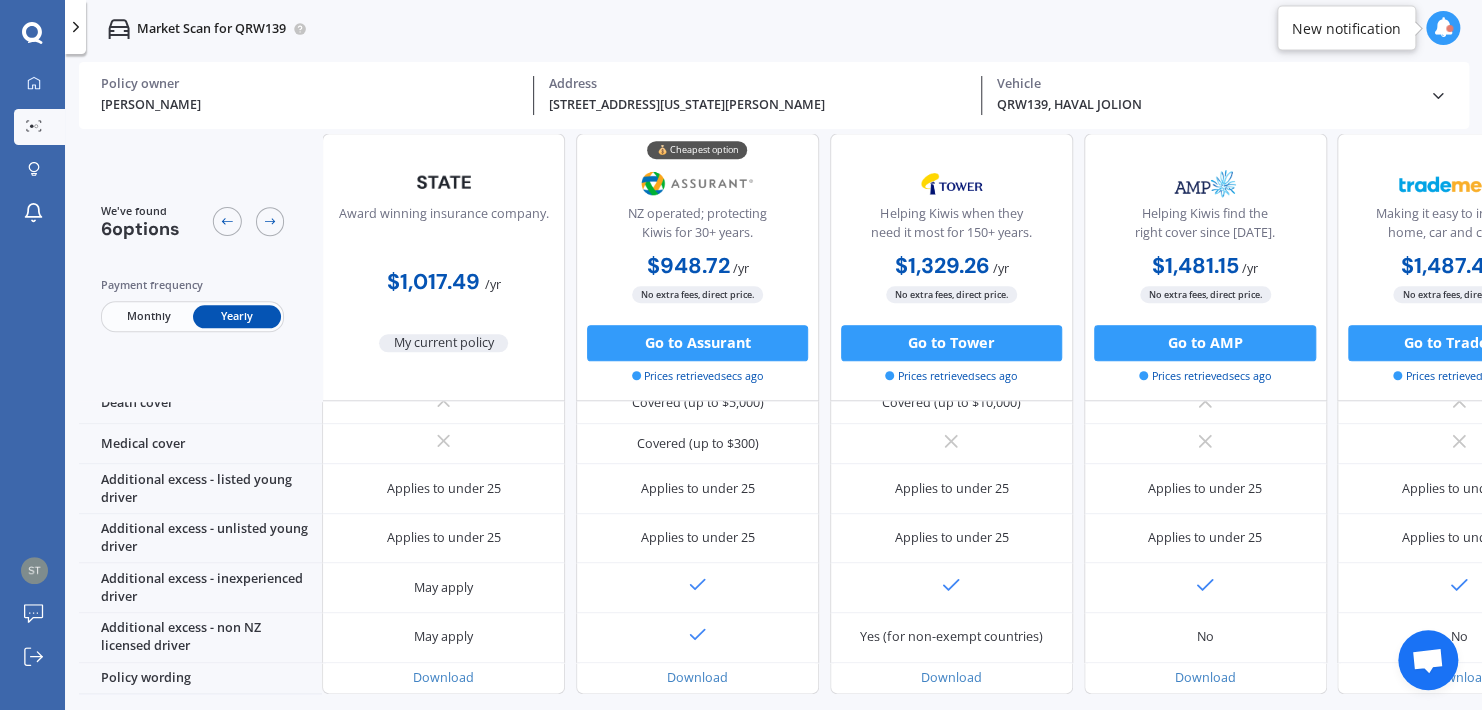 scroll, scrollTop: 1000, scrollLeft: 0, axis: vertical 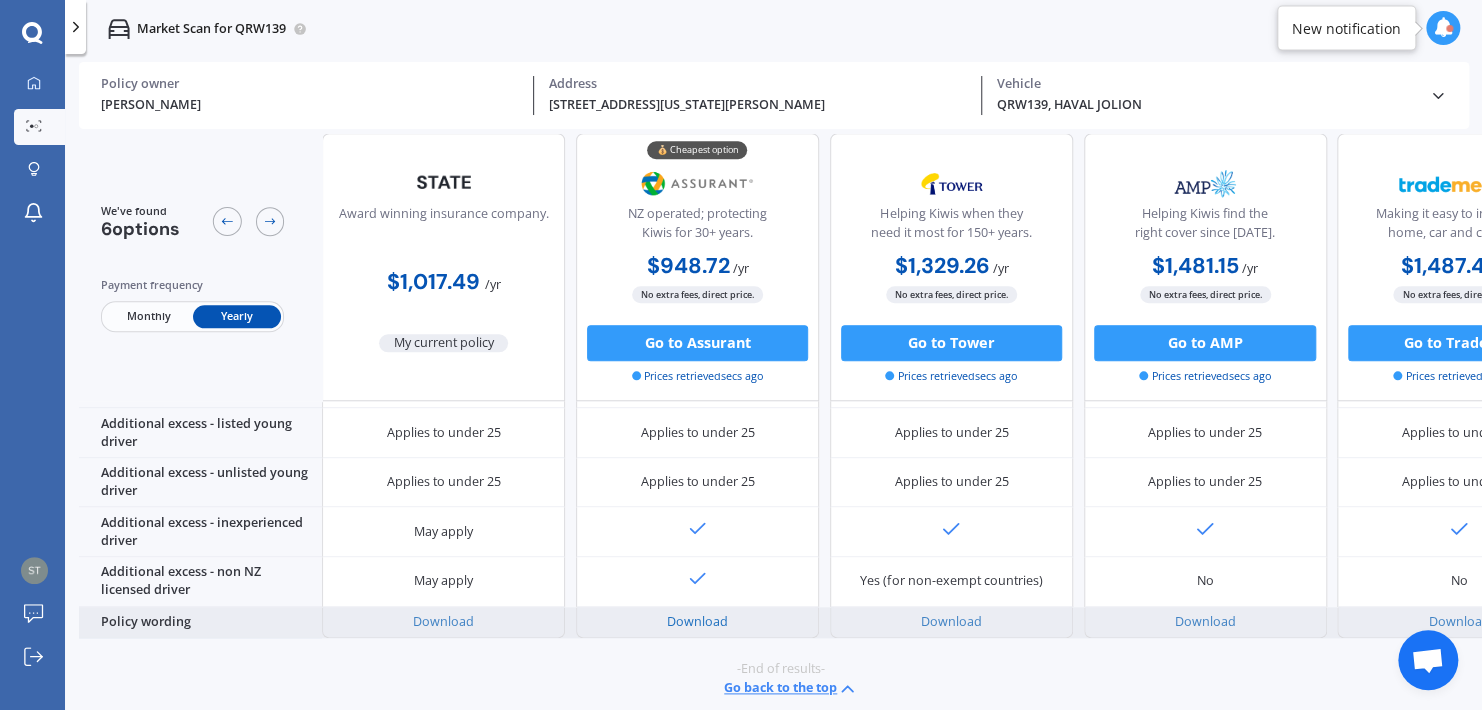 click on "Download" at bounding box center [697, 621] 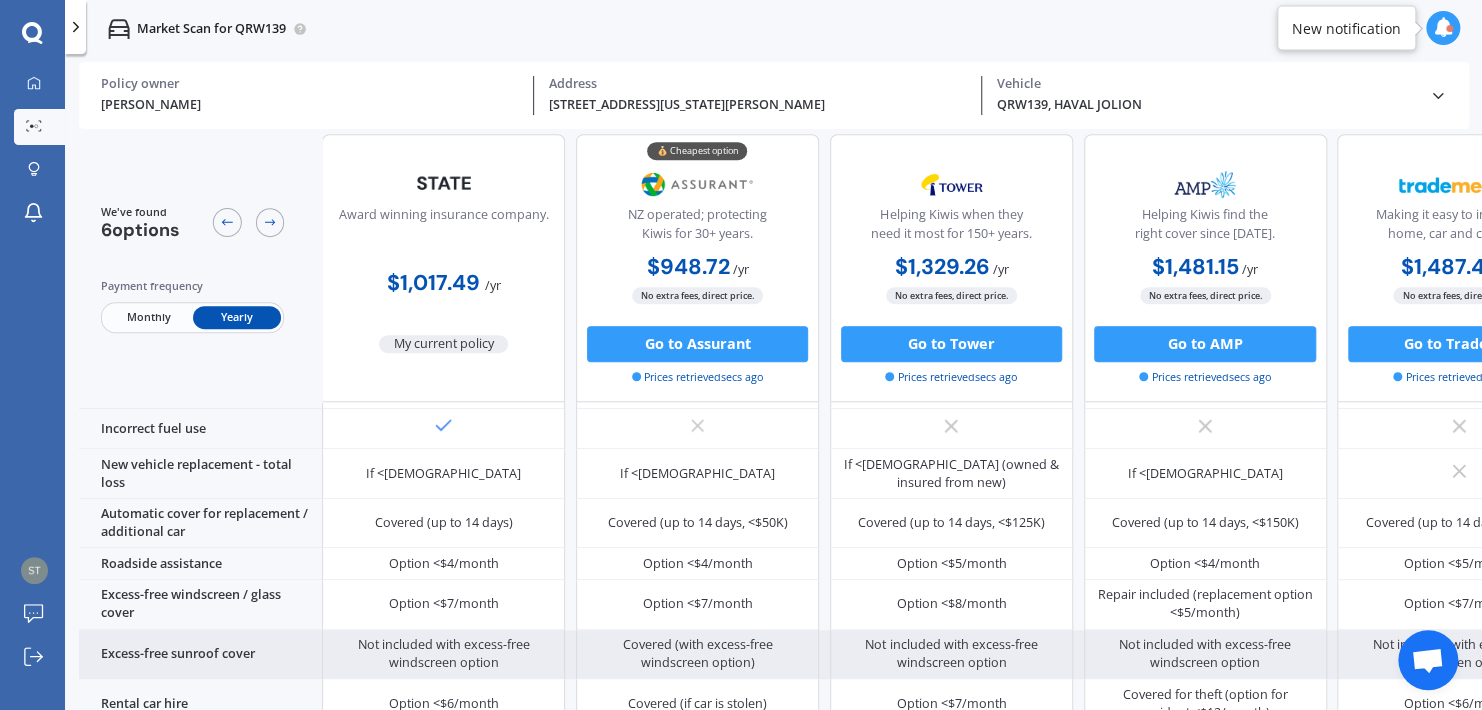 scroll, scrollTop: 444, scrollLeft: 0, axis: vertical 